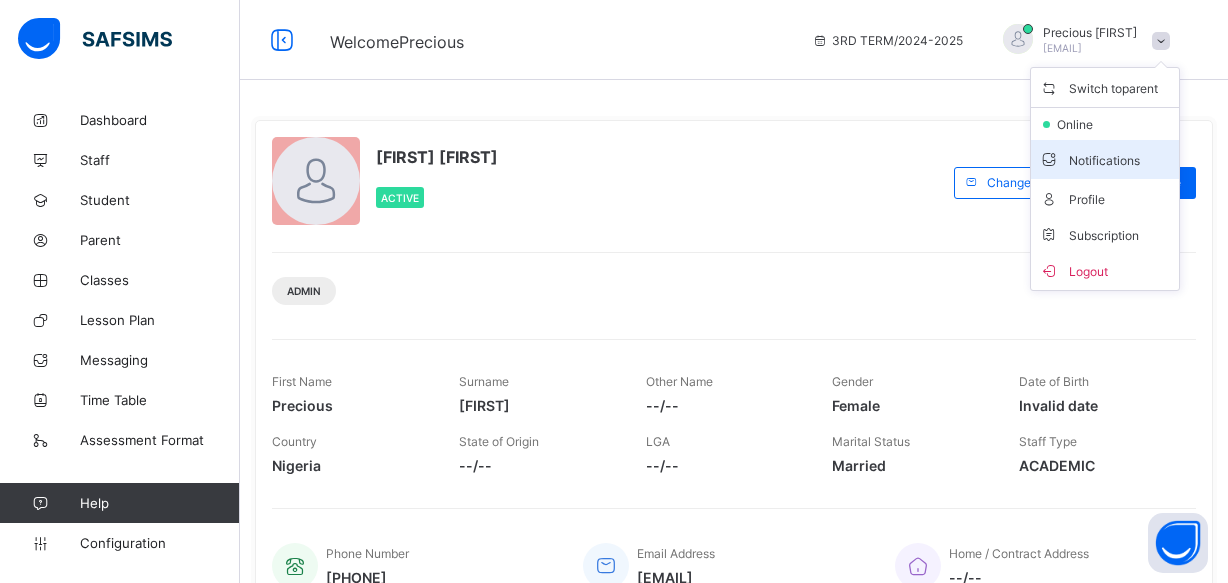 scroll, scrollTop: 0, scrollLeft: 0, axis: both 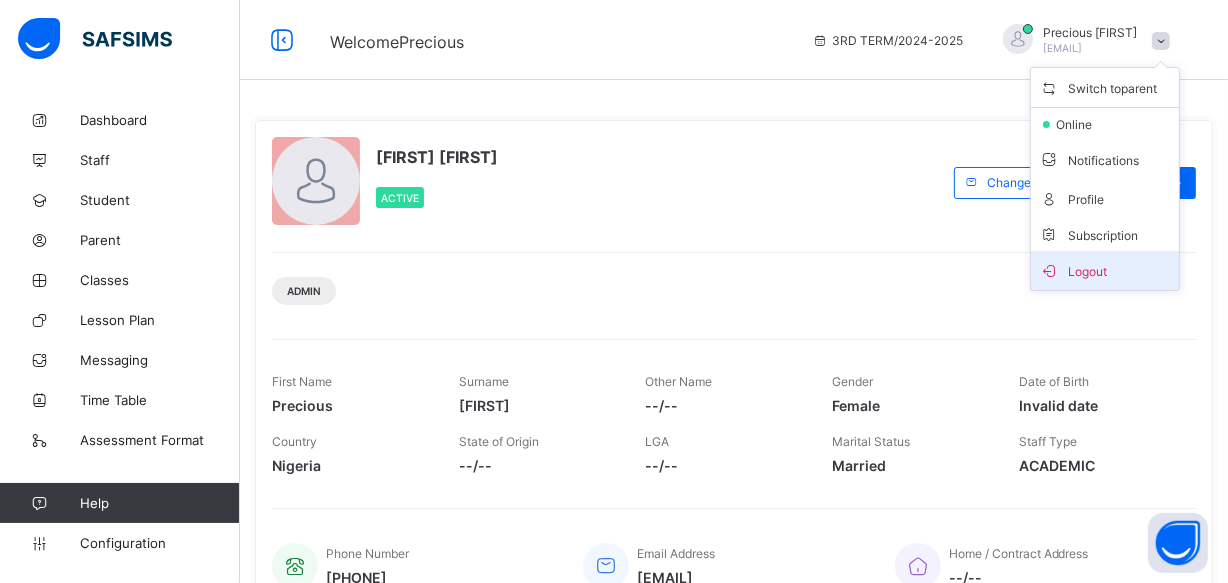 click on "Logout" at bounding box center (1105, 270) 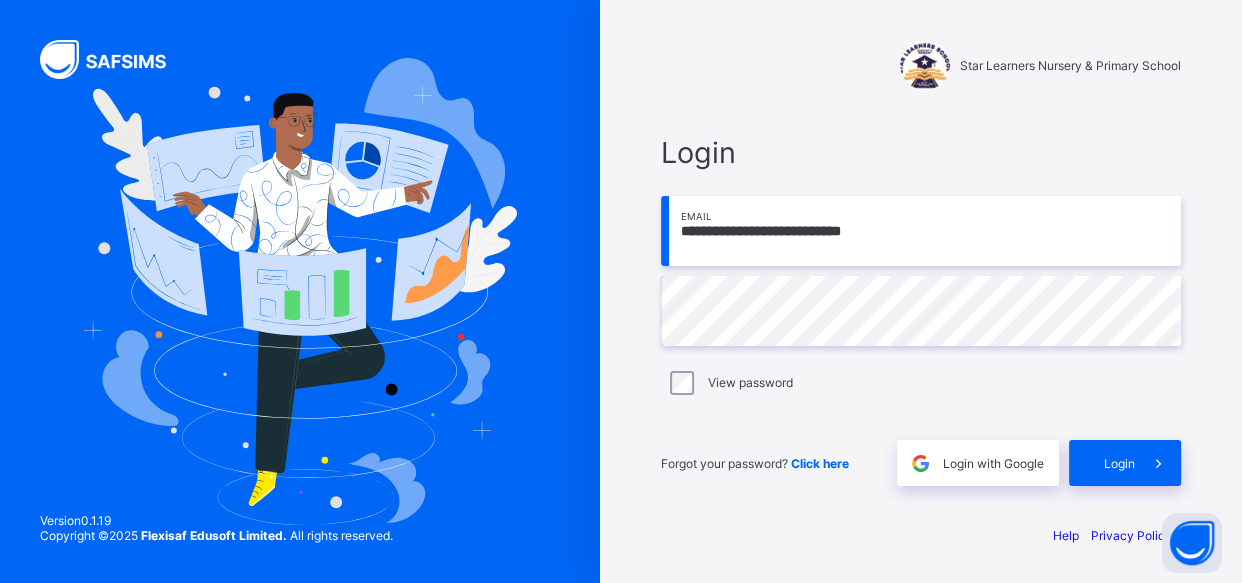 click on "**********" at bounding box center (921, 231) 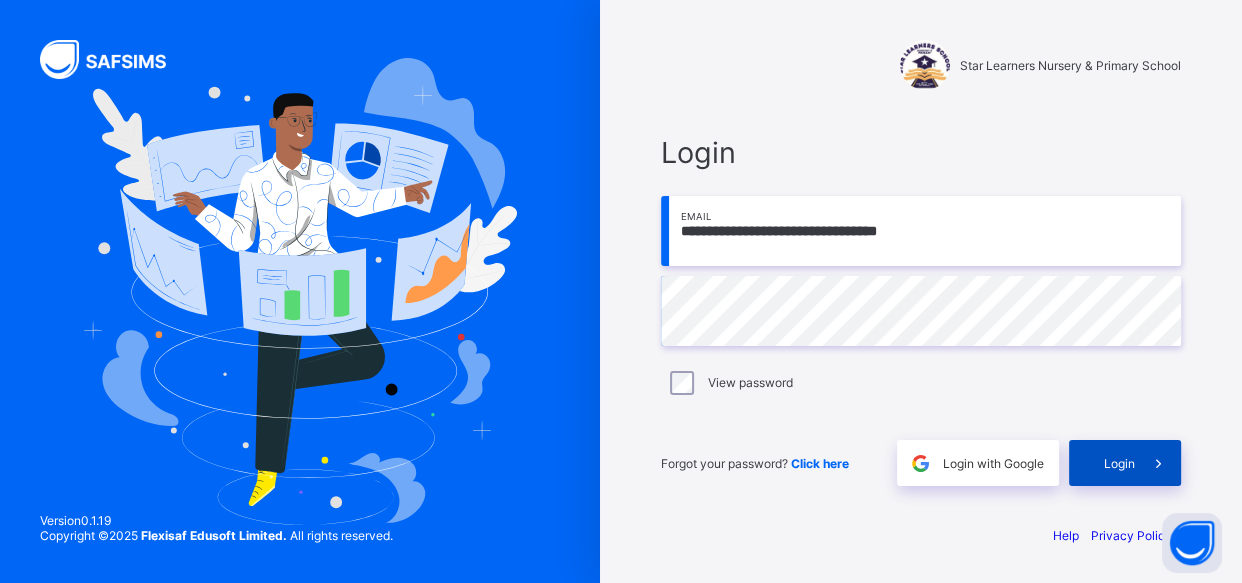 click on "Login" at bounding box center [1119, 463] 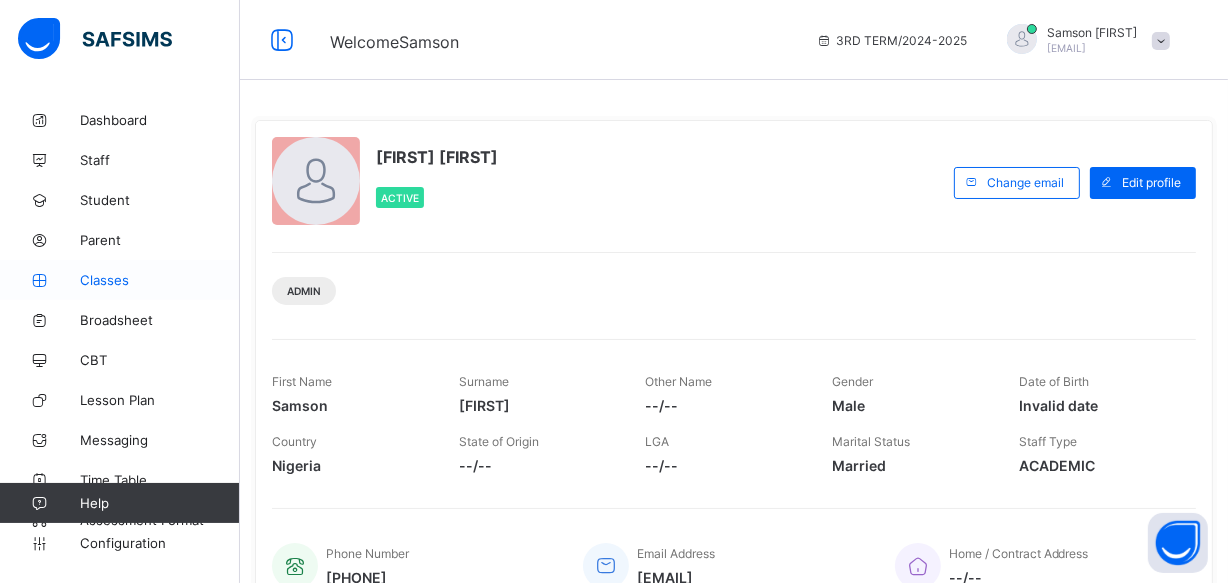 click on "Classes" at bounding box center [120, 280] 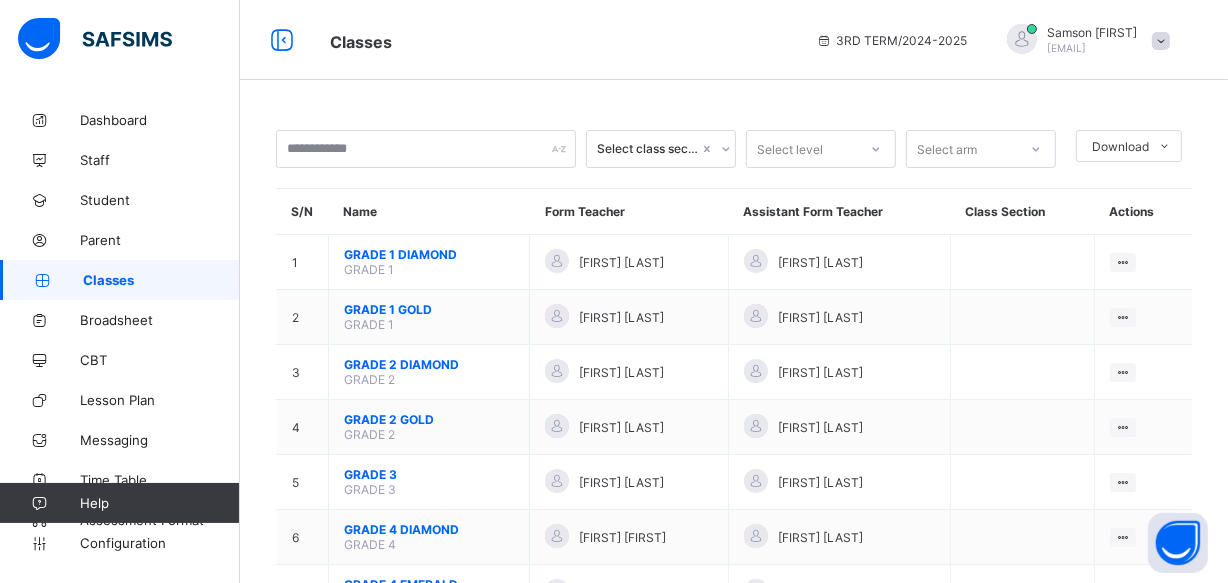 scroll, scrollTop: 509, scrollLeft: 0, axis: vertical 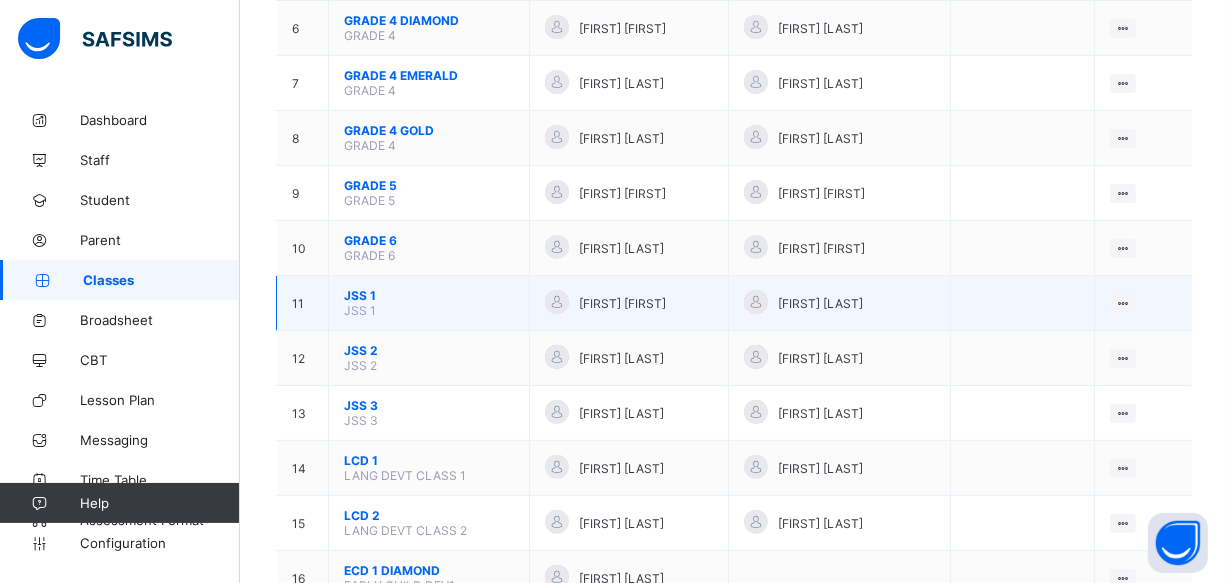 click on "JSS 1" at bounding box center (429, 295) 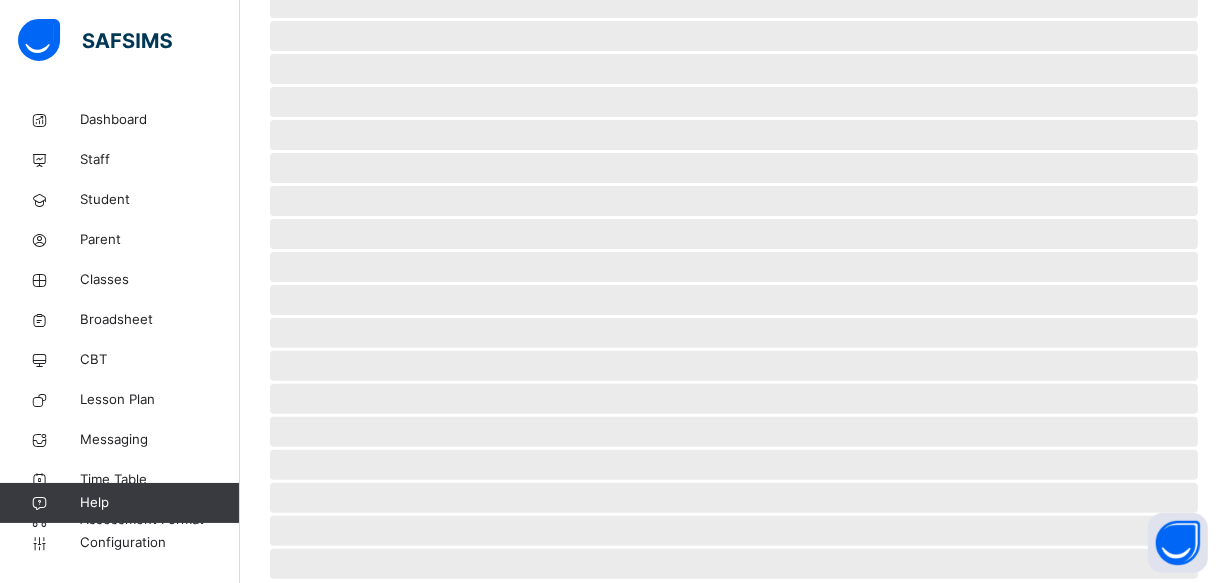 scroll, scrollTop: 0, scrollLeft: 0, axis: both 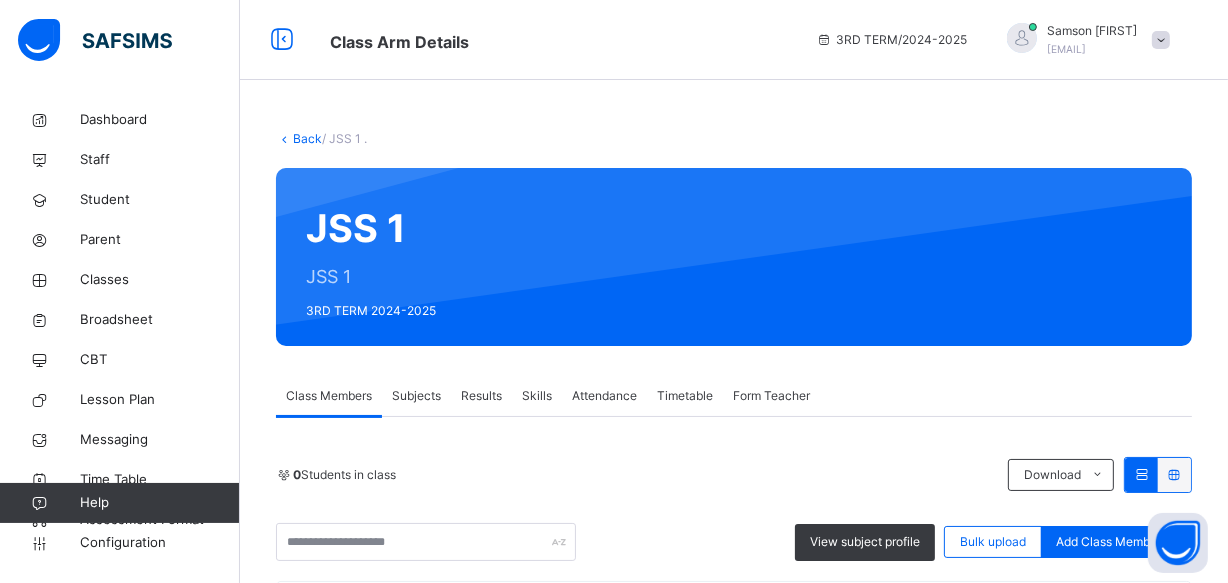 click on "Results" at bounding box center (481, 396) 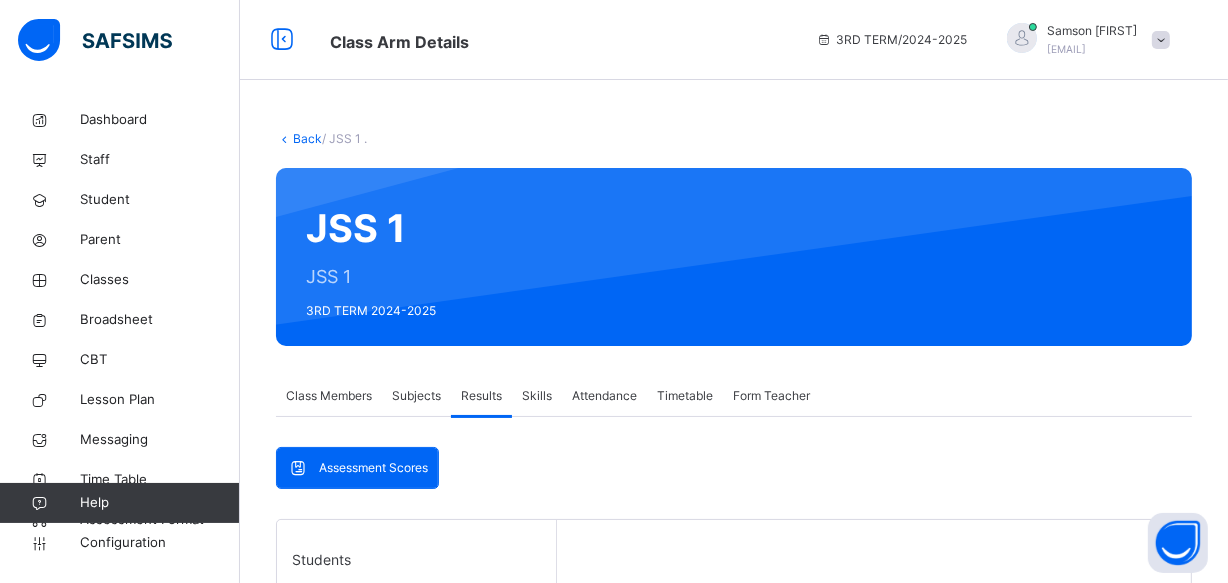 scroll, scrollTop: 509, scrollLeft: 0, axis: vertical 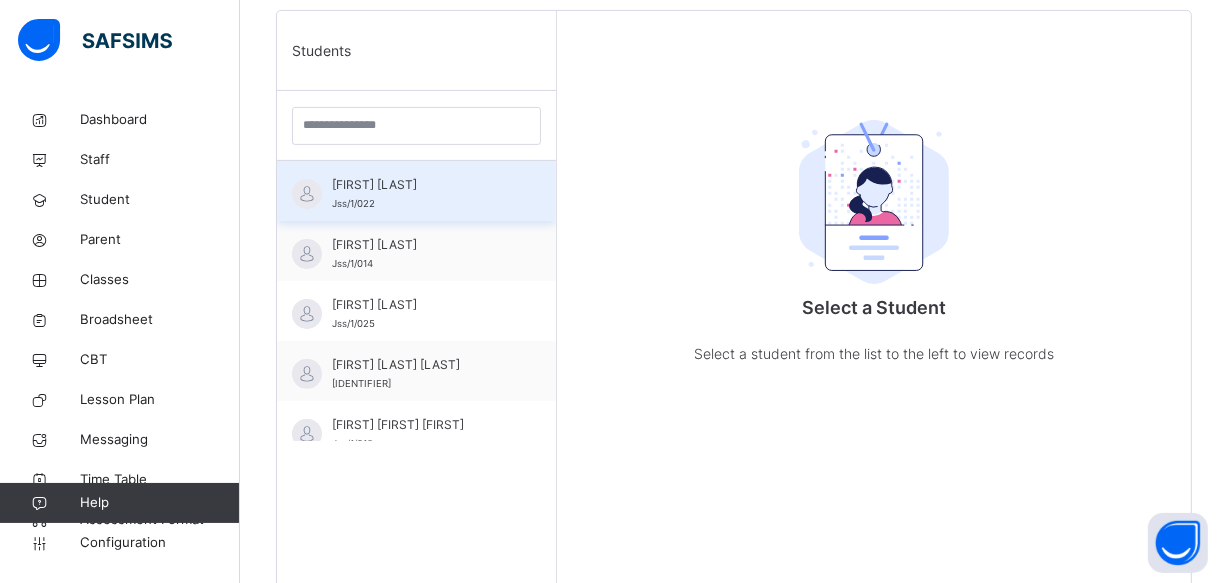 click on "[FIRST] [LAST] [IDENTIFIER]" at bounding box center [421, 194] 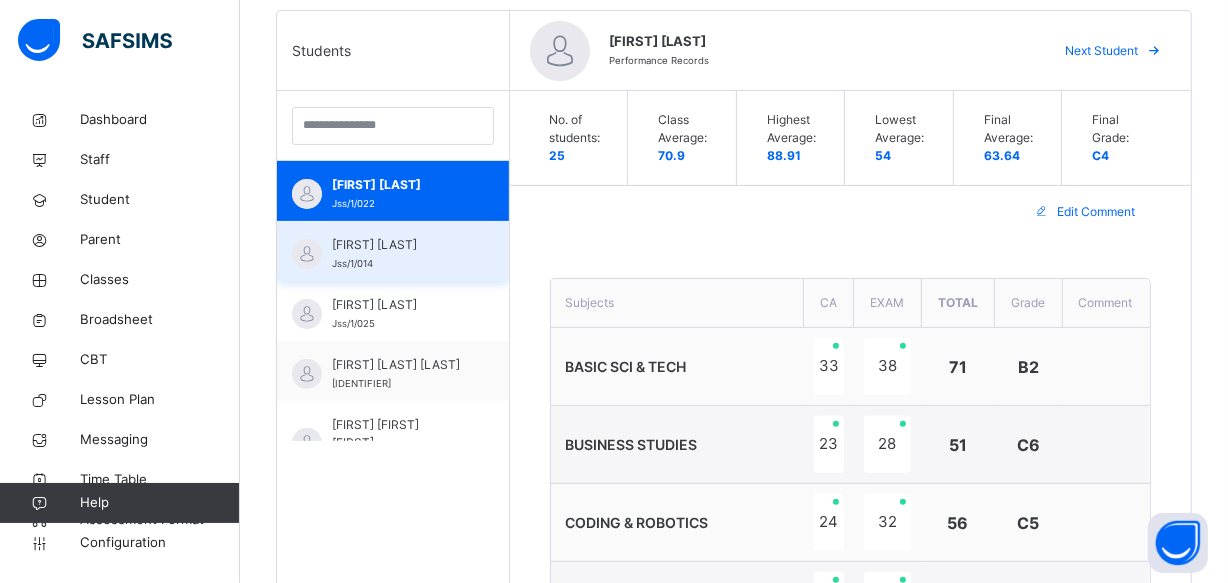 click on "Jss/1/014" at bounding box center (352, 263) 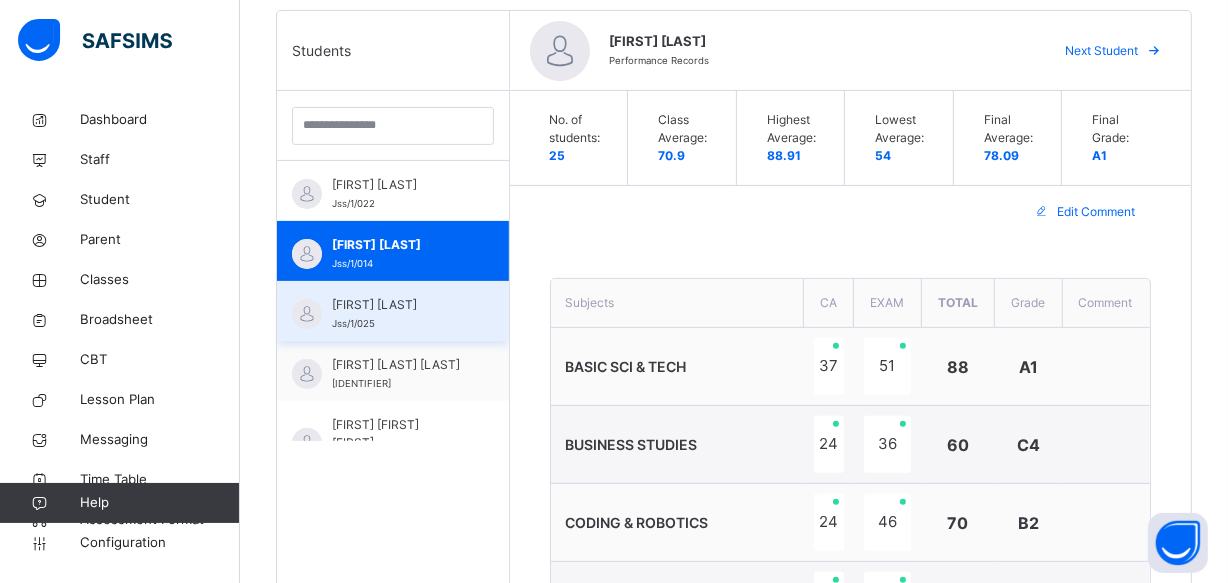 click on "[FIRST] [LAST]" at bounding box center [398, 305] 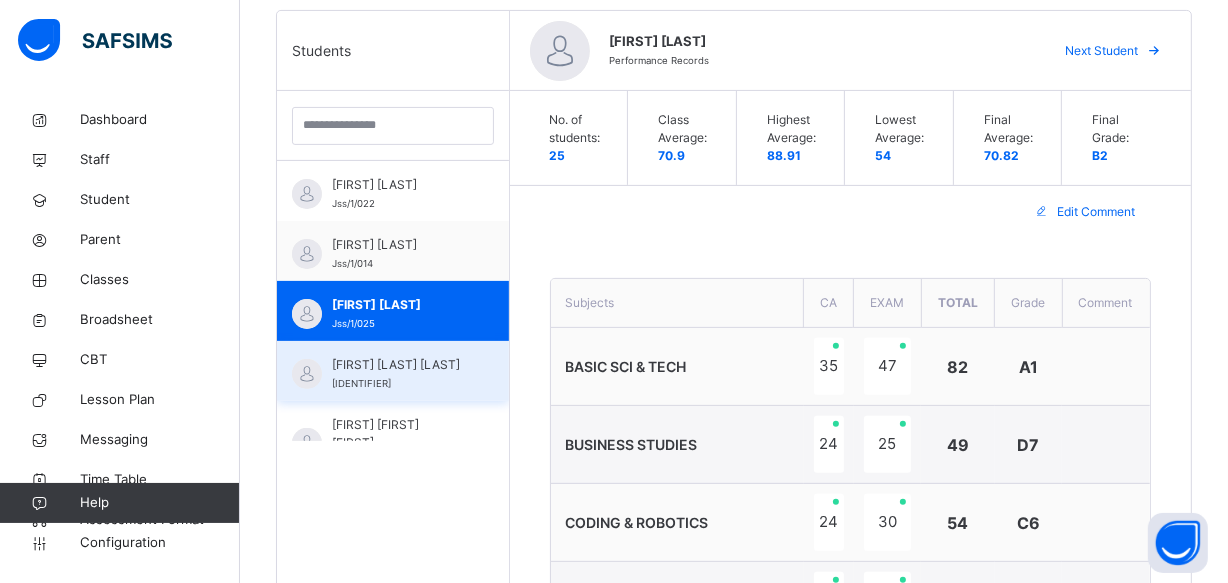 click on "[FIRST] [LAST] [LAST]" at bounding box center [398, 365] 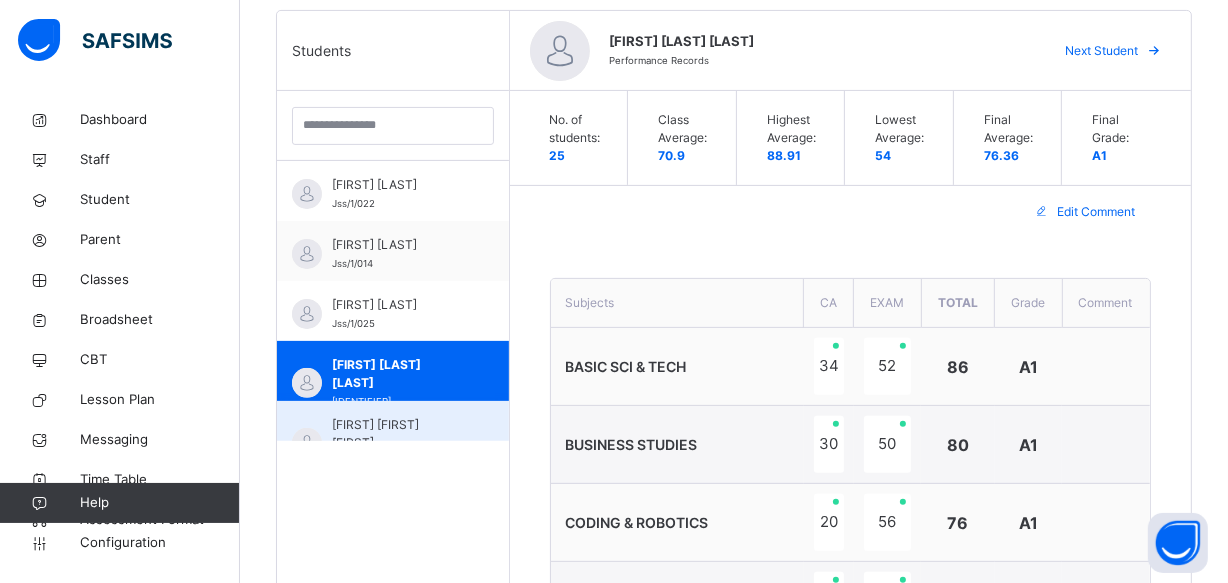 click on "[FIRST] [FIRST] [FIRST]" at bounding box center (398, 434) 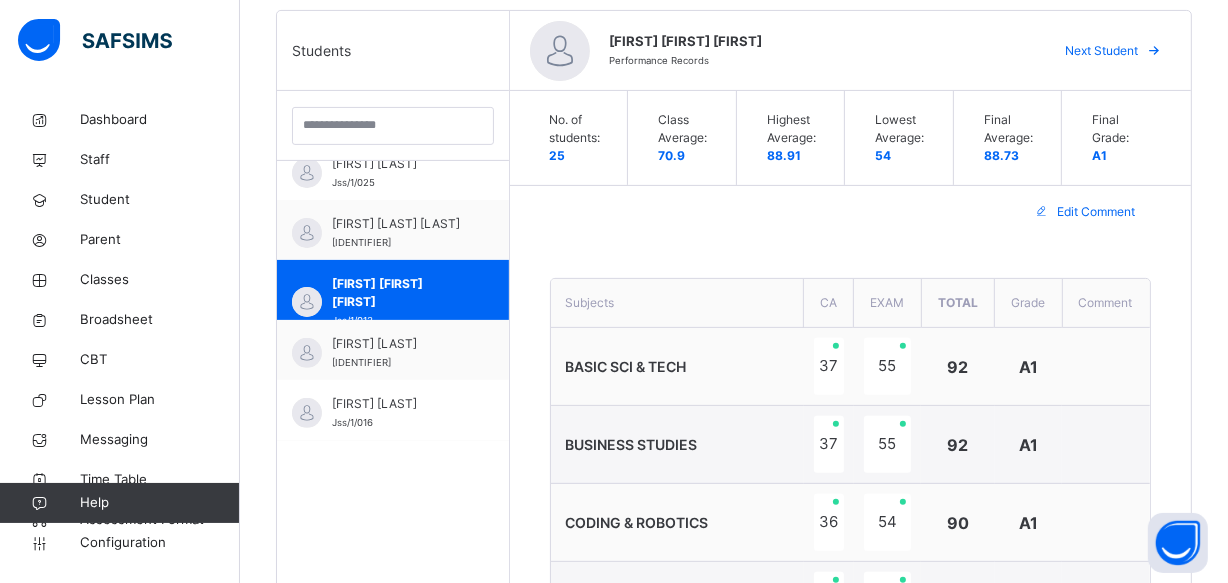 scroll, scrollTop: 145, scrollLeft: 0, axis: vertical 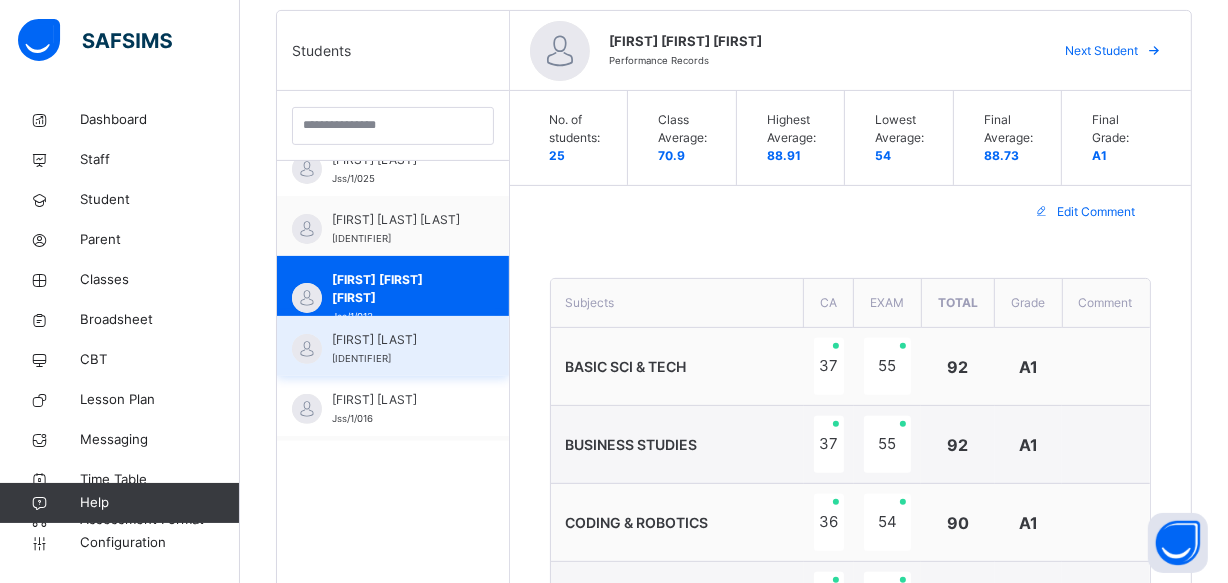 click on "[FIRST] [LAST]" at bounding box center [398, 340] 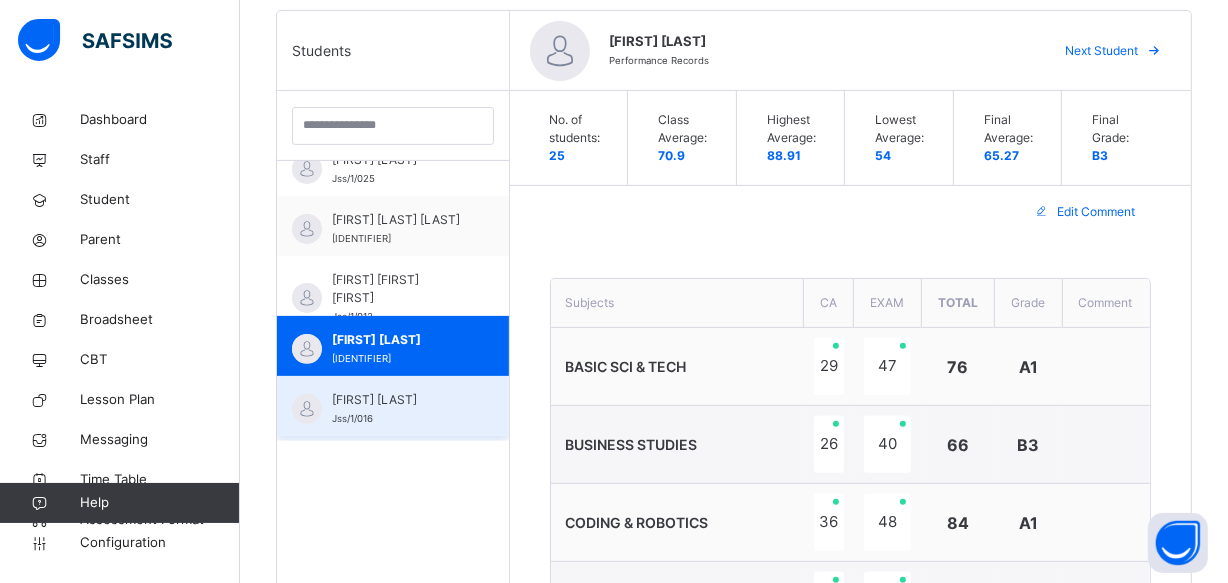 click on "[FIRST] [LAST] [IDENTIFIER]" at bounding box center [398, 409] 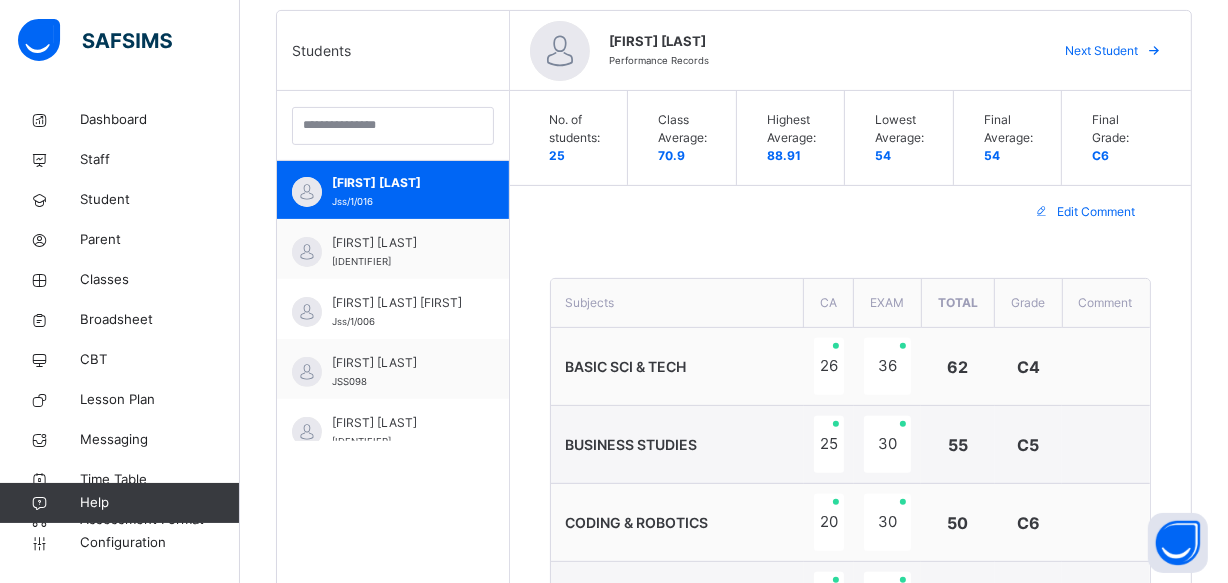 scroll, scrollTop: 363, scrollLeft: 0, axis: vertical 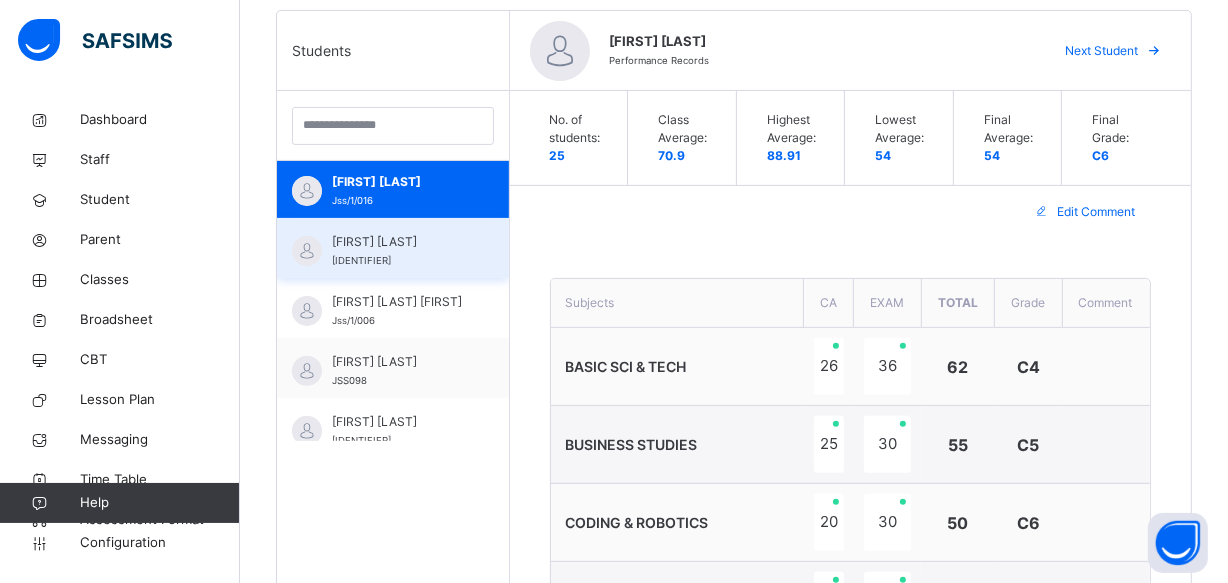 click on "[FIRST] [LAST]" at bounding box center (398, 242) 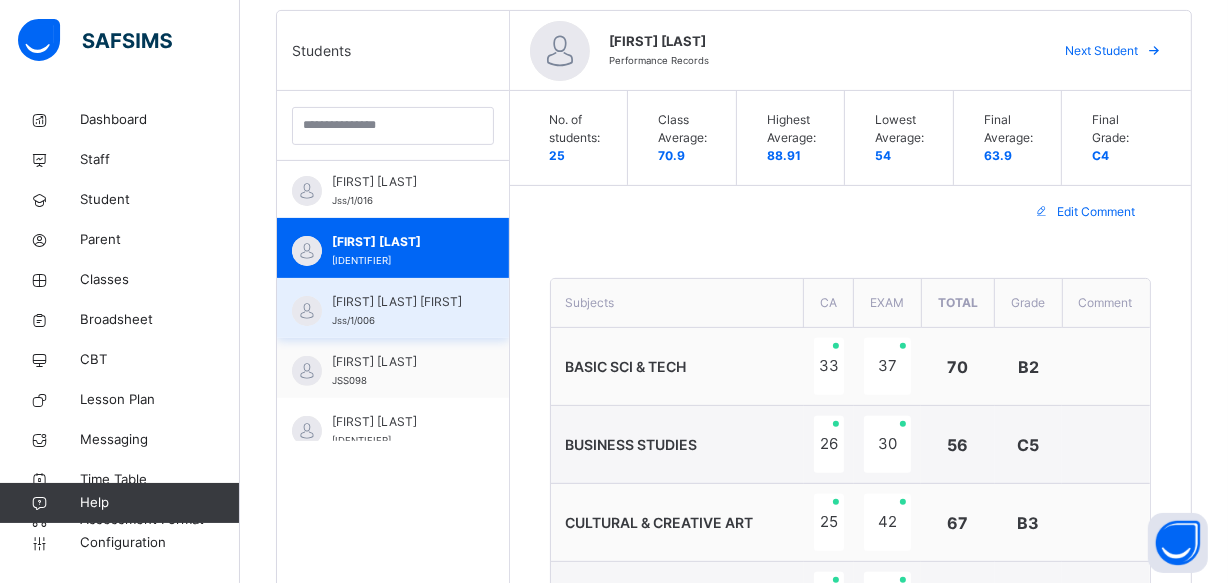 click on "[FIRST] [LAST] [FIRST] [IDENTIFIER]" at bounding box center (398, 311) 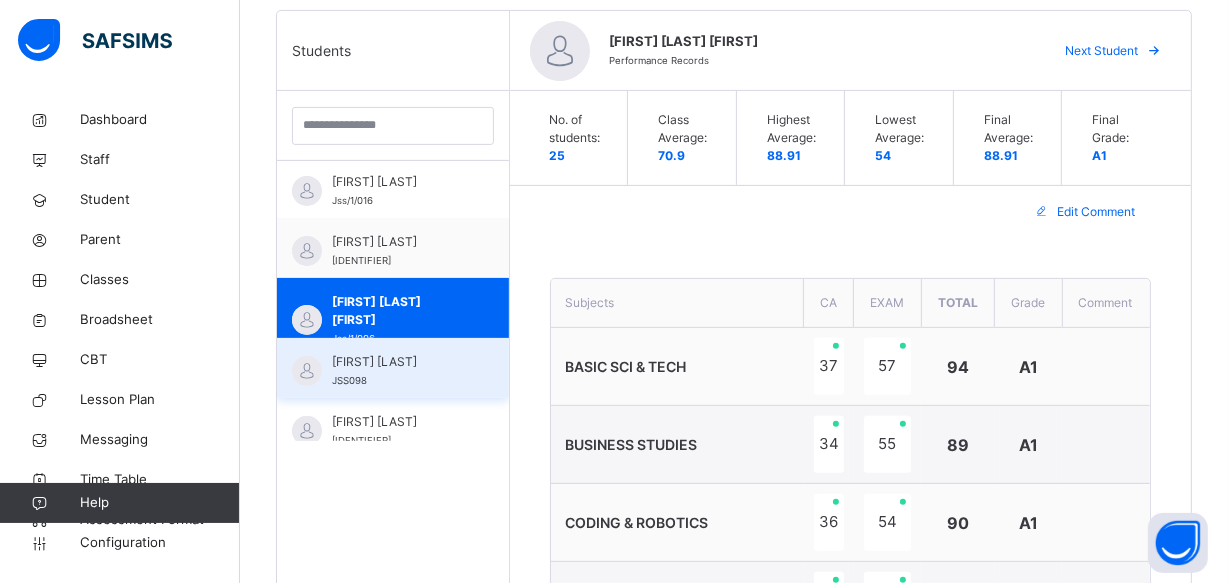 click on "[FIRST] [LAST]" at bounding box center (398, 362) 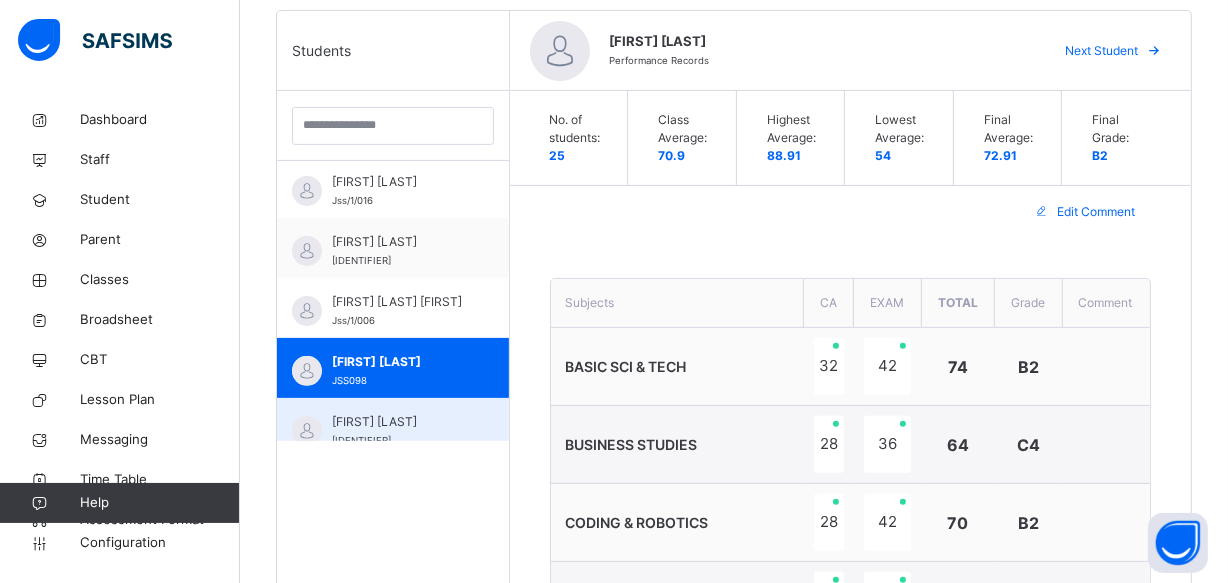 click on "[FIRST] [LAST]" at bounding box center [398, 422] 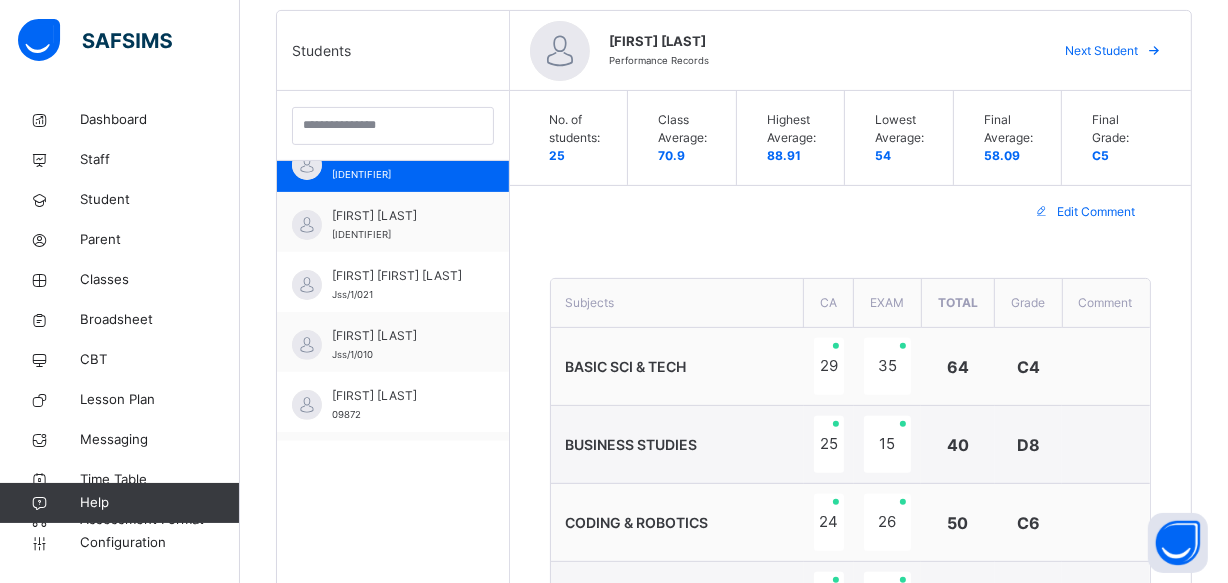 scroll, scrollTop: 654, scrollLeft: 0, axis: vertical 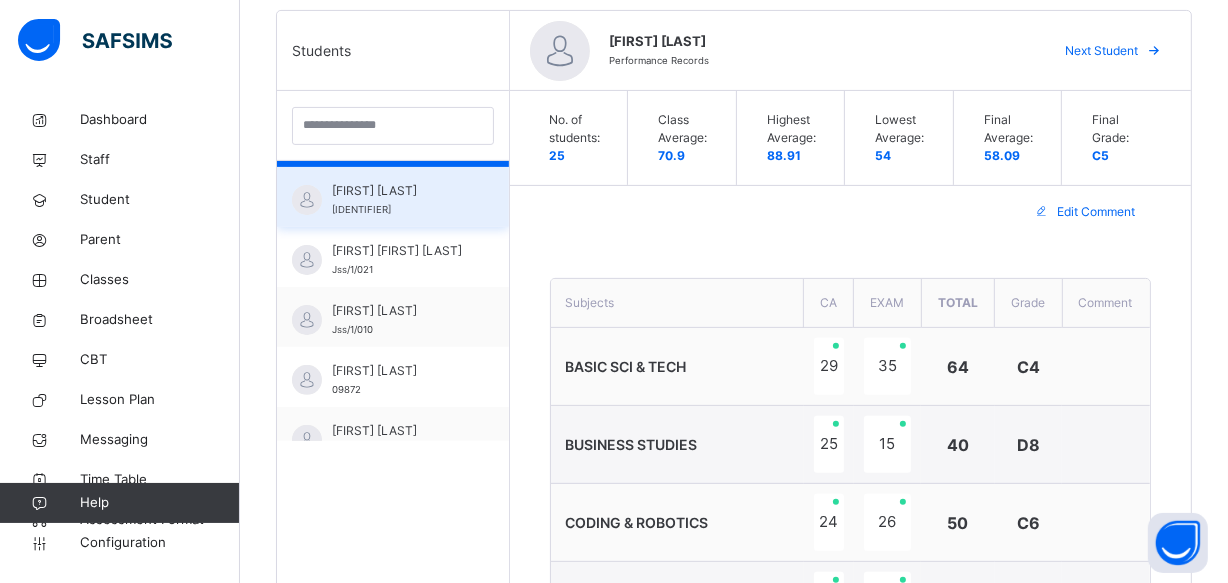click on "[IDENTIFIER]" at bounding box center [361, 209] 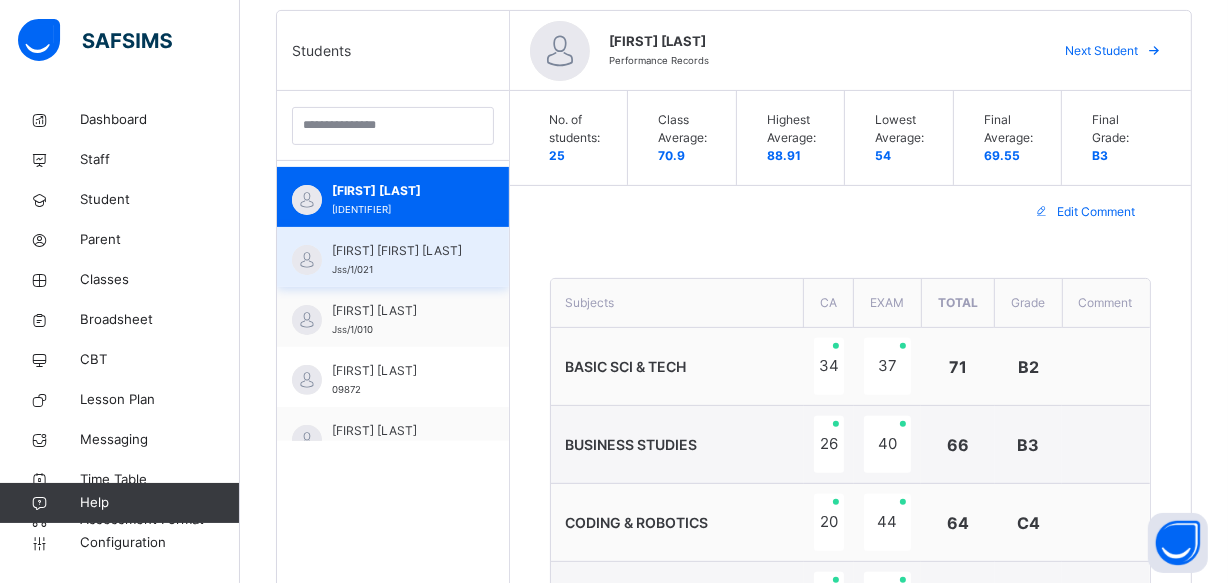 click on "[FIRST] [FIRST] [LAST]" at bounding box center (398, 251) 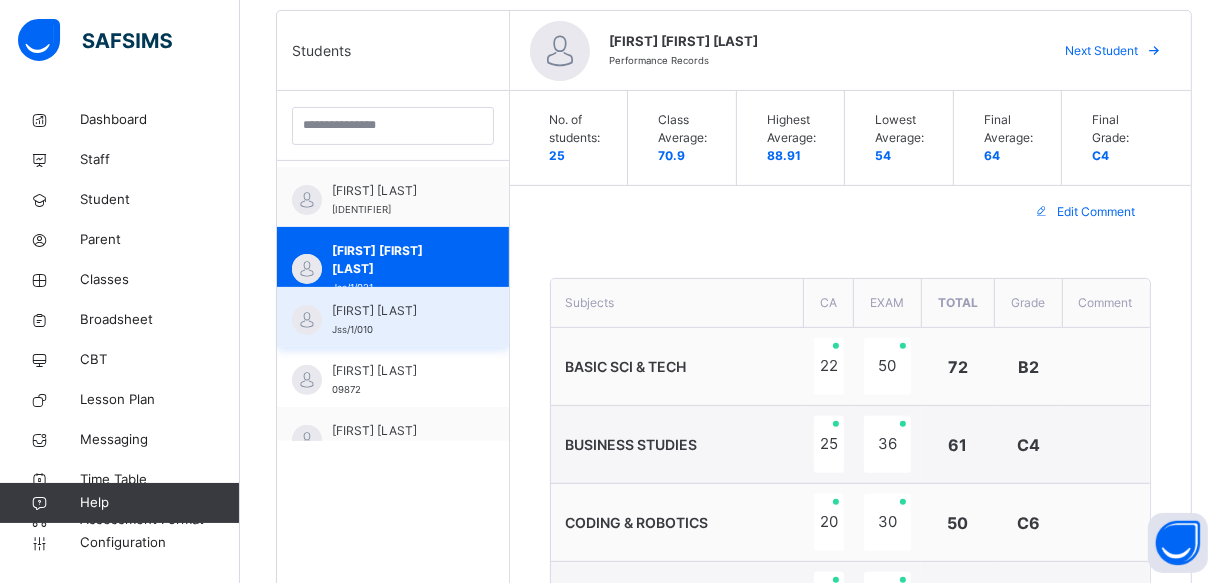 type on "**********" 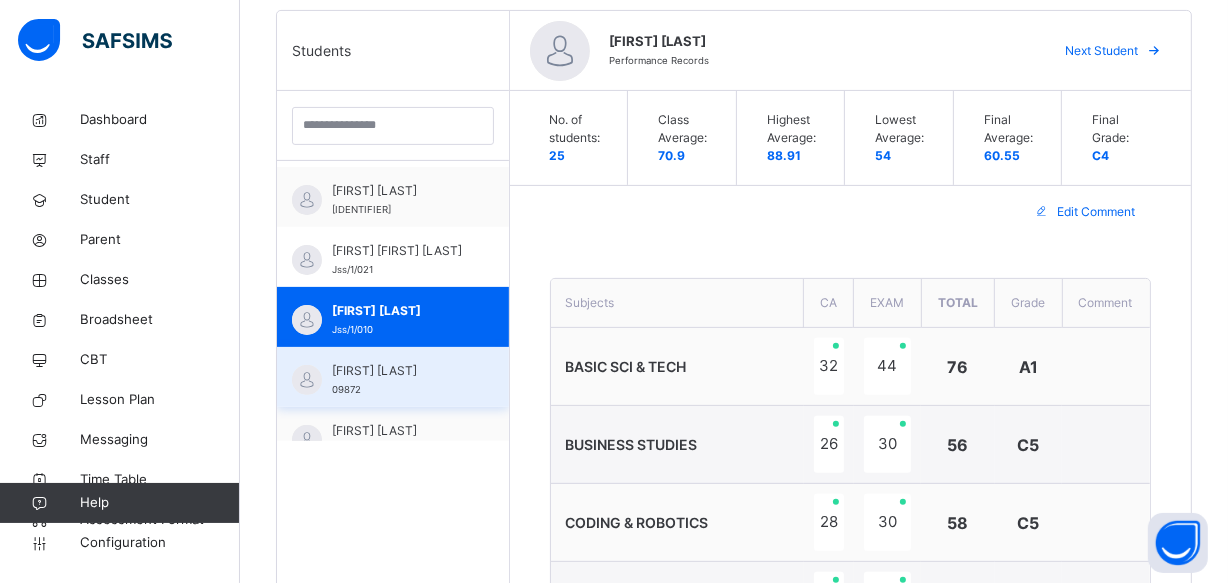click on "[FIRST] [LAST]" at bounding box center [398, 371] 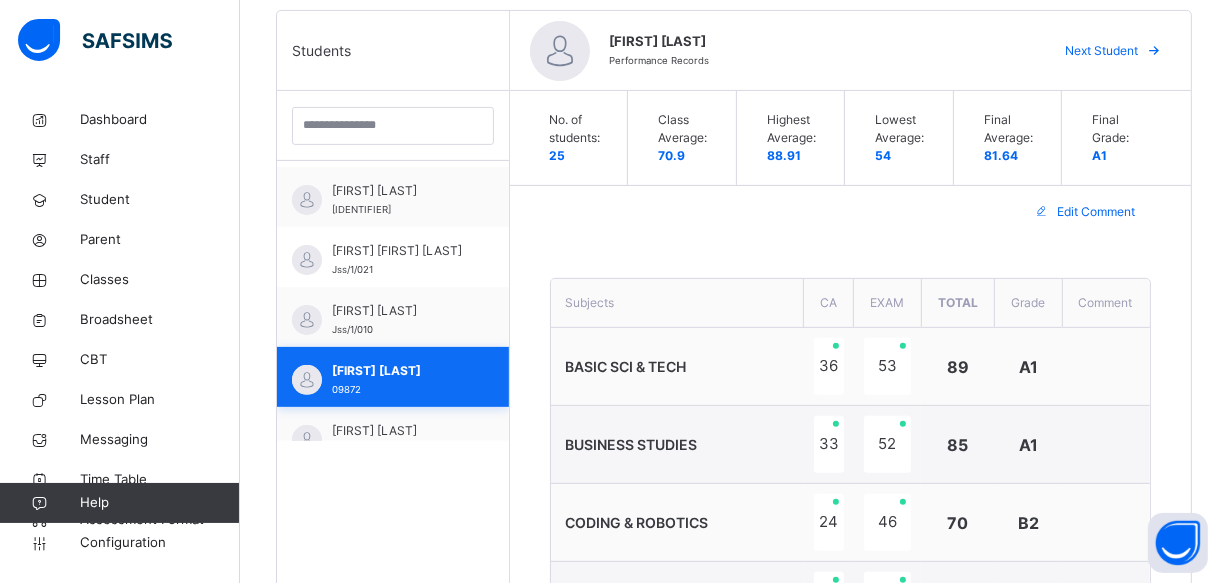 type on "**********" 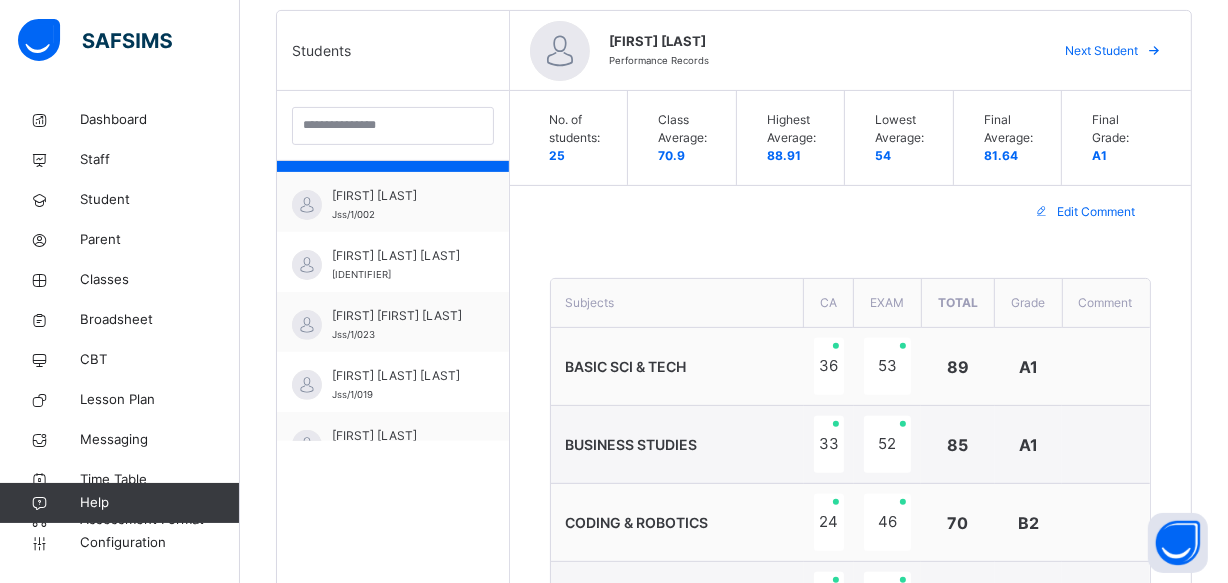 scroll, scrollTop: 909, scrollLeft: 0, axis: vertical 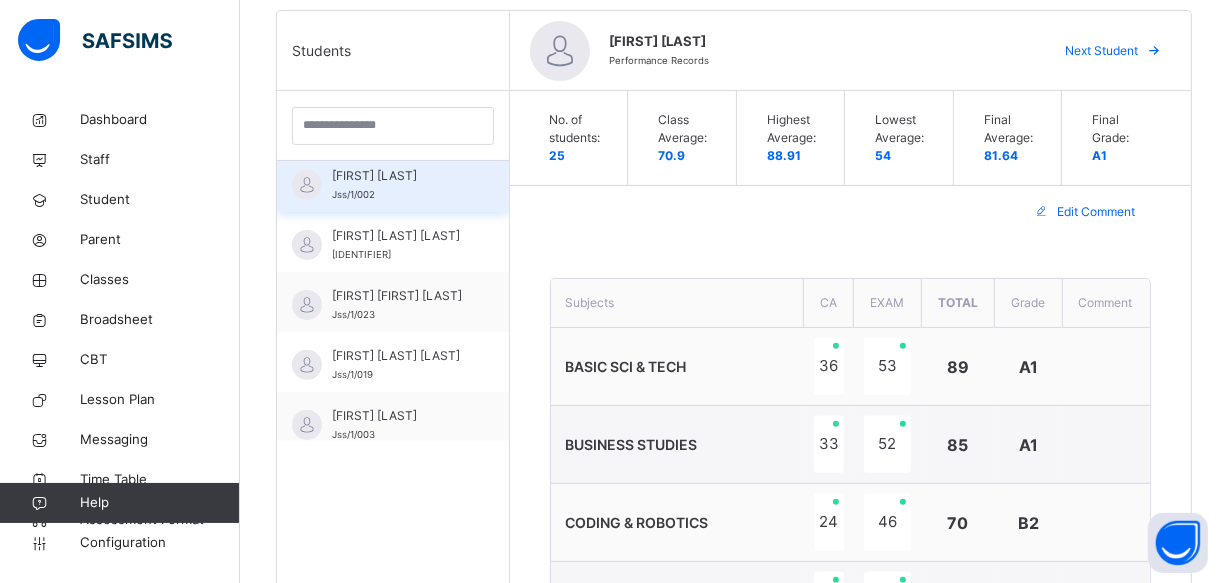 click on "[FIRST] [LAST] [LAST] [IDENTIFIER]" at bounding box center (398, 185) 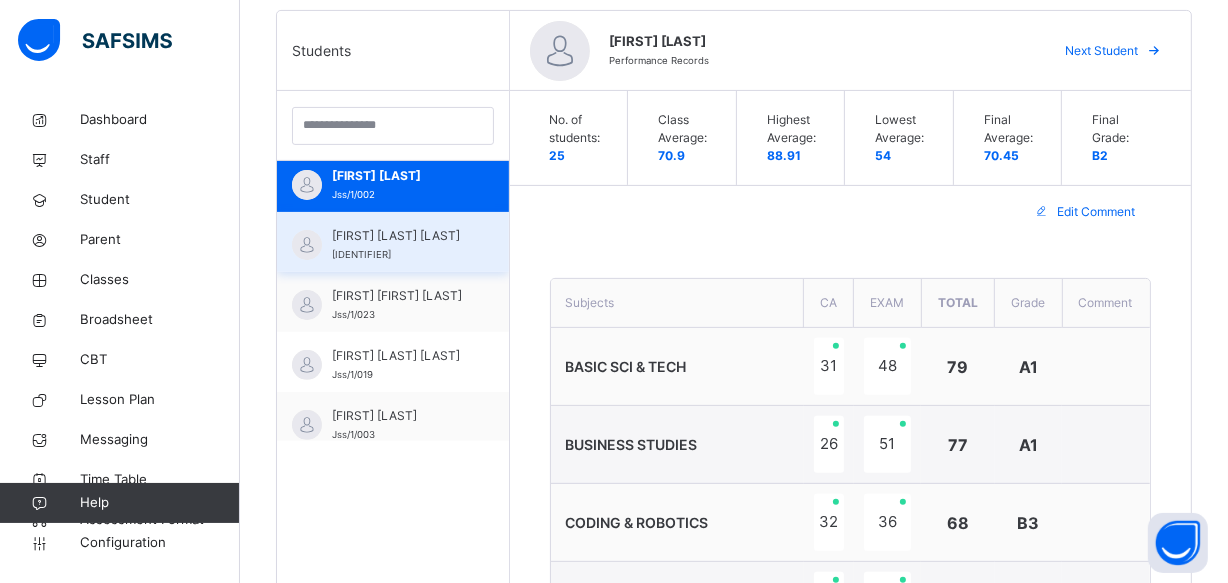 click on "[FIRST] [LAST] [LAST]" at bounding box center [398, 236] 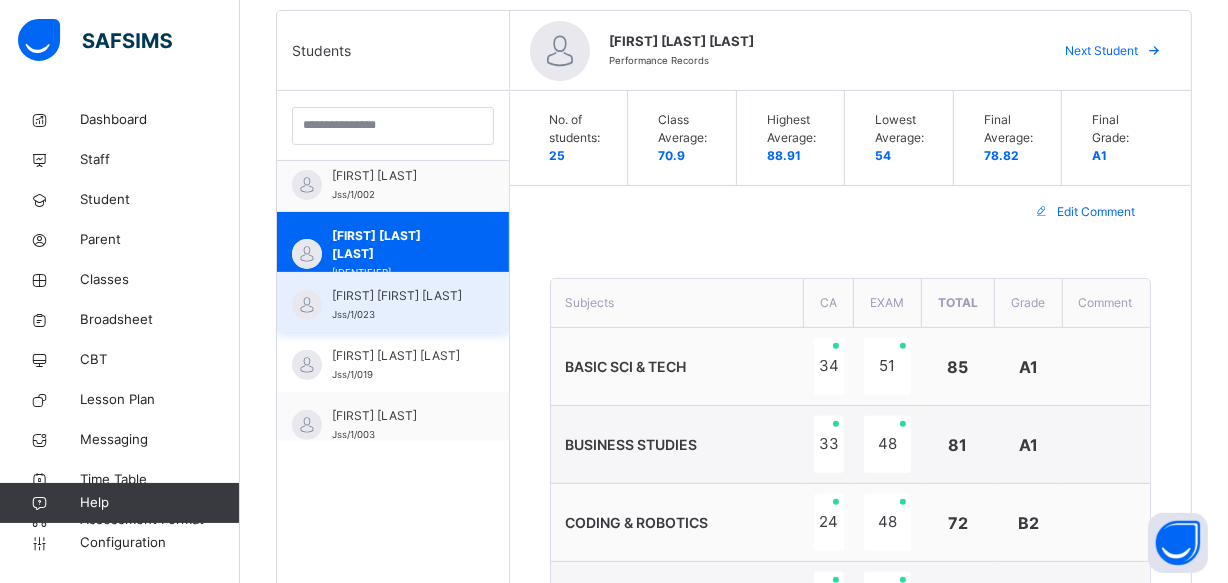 click on "[FIRST] [FIRST] [LAST]" at bounding box center (398, 296) 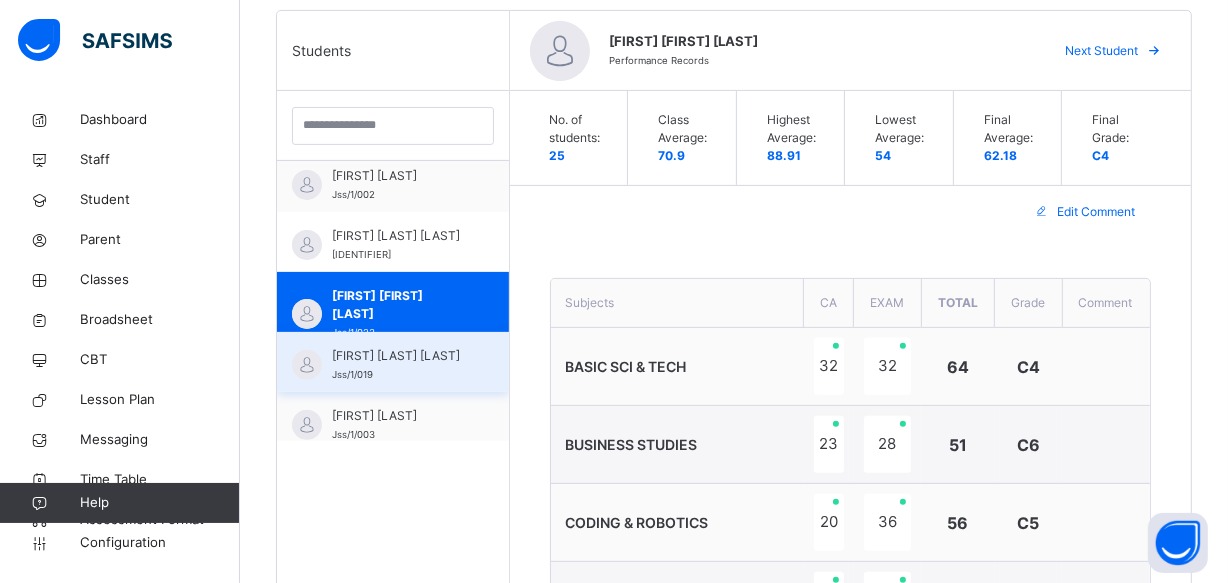 click on "[FIRST] [LAST] [LAST]" at bounding box center (398, 356) 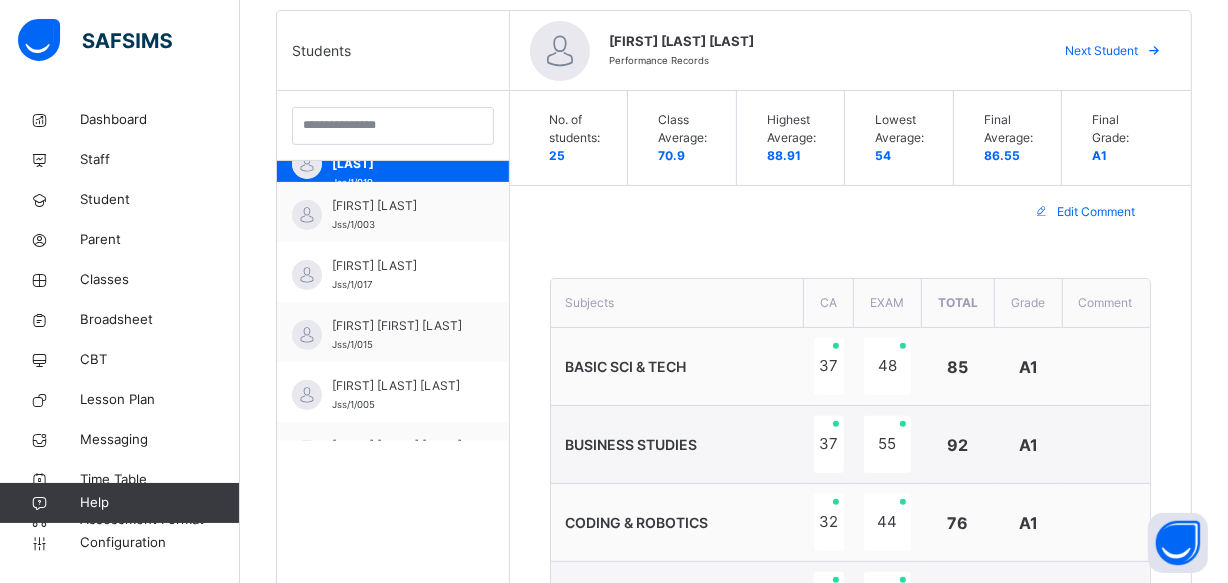 scroll, scrollTop: 1127, scrollLeft: 0, axis: vertical 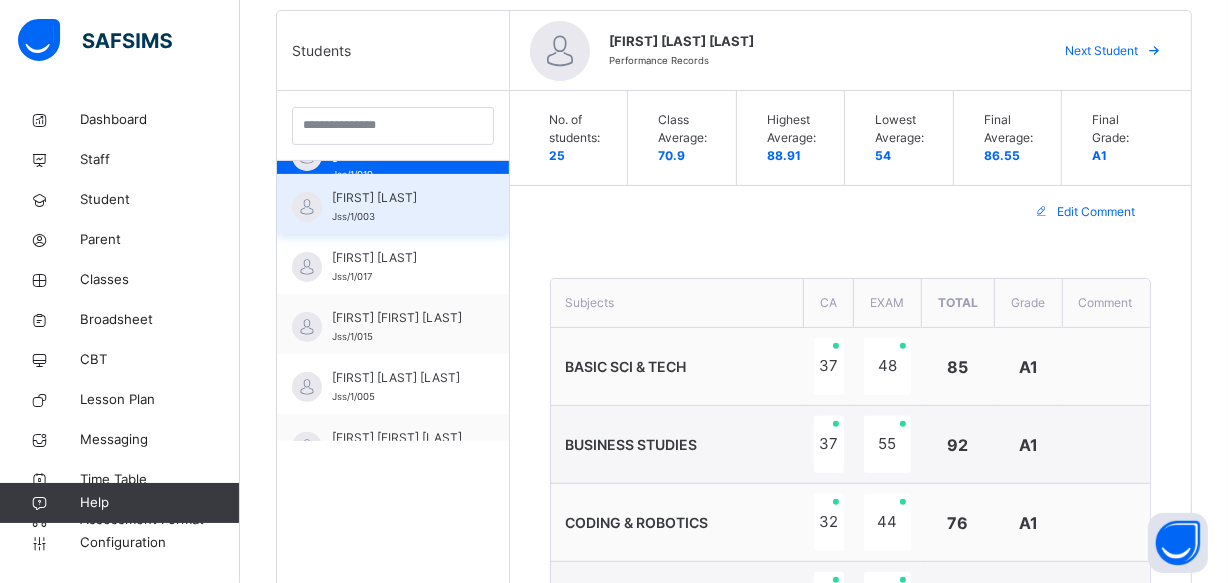 click on "[FIRST] [LAST] [IDENTIFIER]" at bounding box center [398, 207] 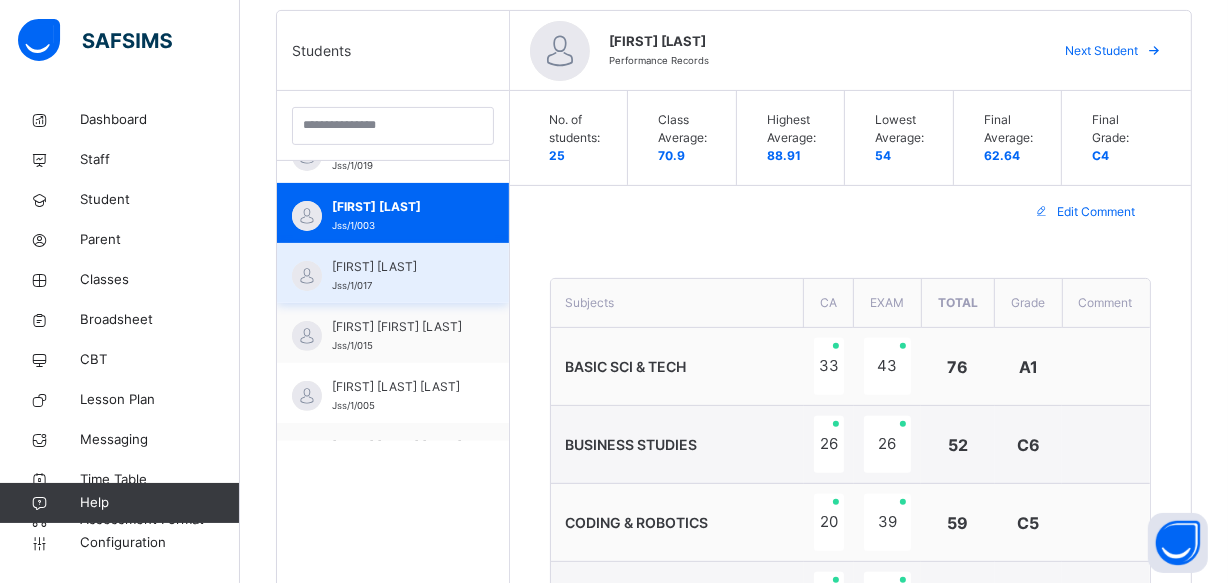 scroll, scrollTop: 1127, scrollLeft: 0, axis: vertical 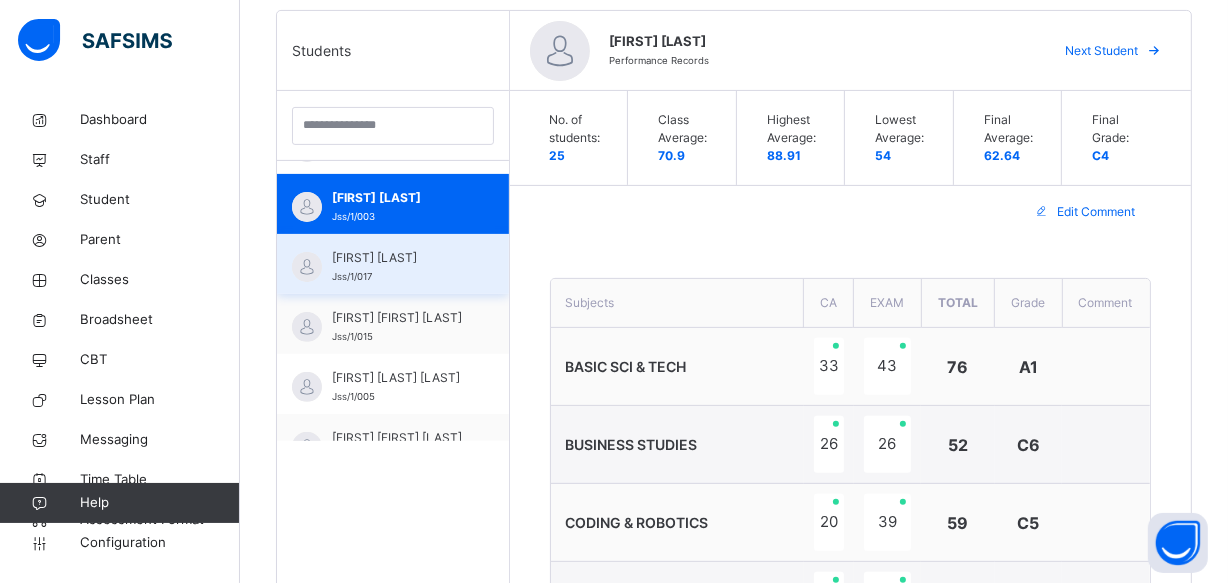 click on "[FIRST] [LAST]" at bounding box center [398, 258] 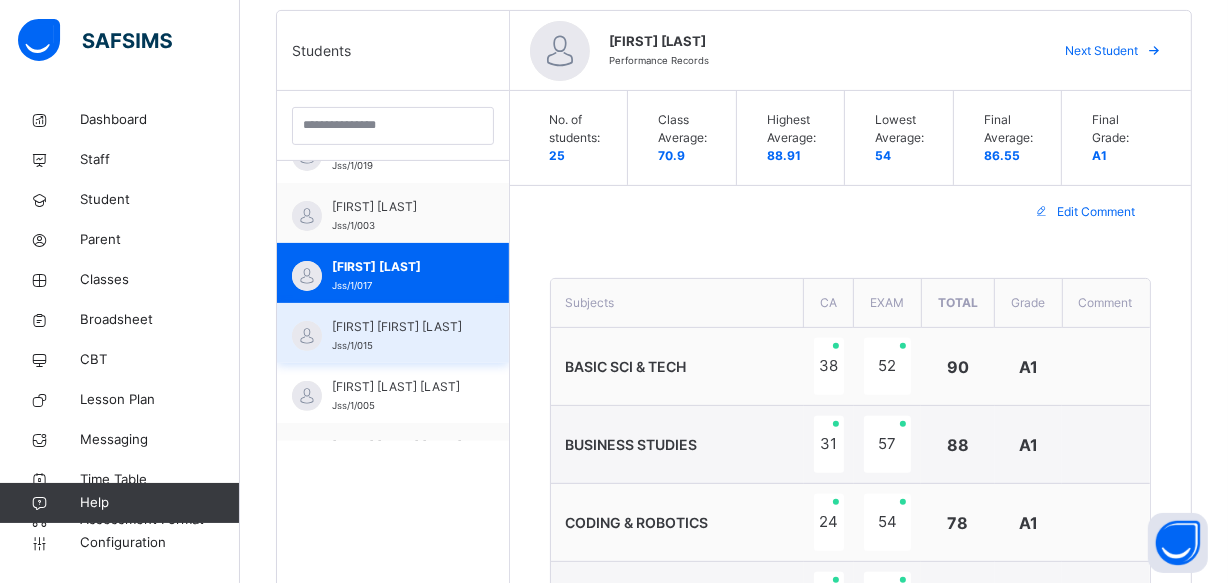 scroll, scrollTop: 1127, scrollLeft: 0, axis: vertical 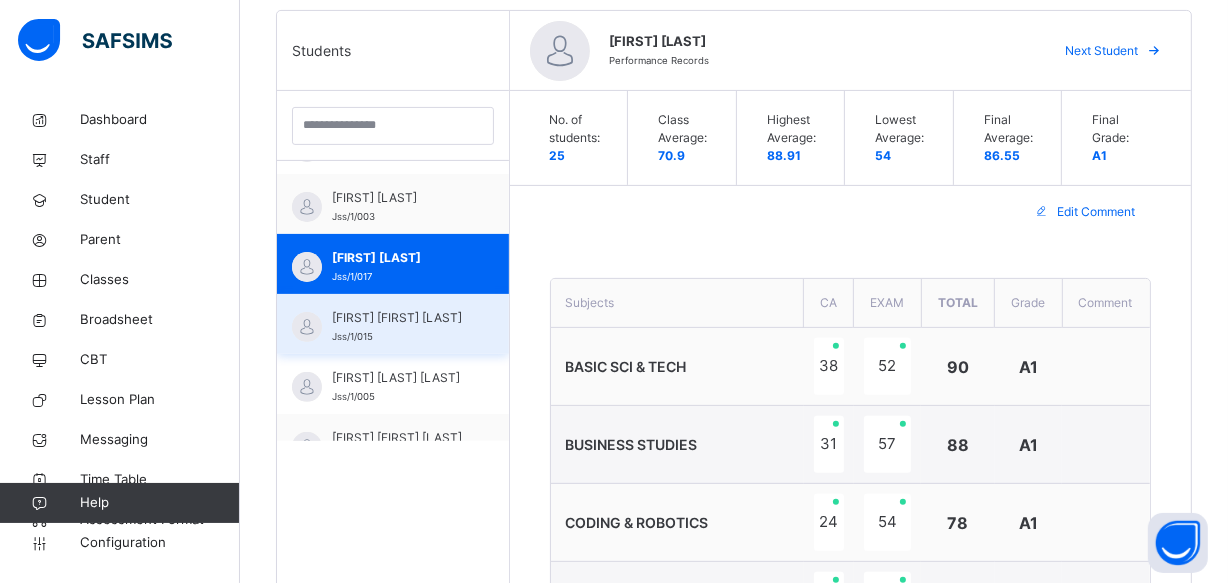 click on "[FIRST] [FIRST] [LAST] [IDENTIFIER]" at bounding box center (398, 327) 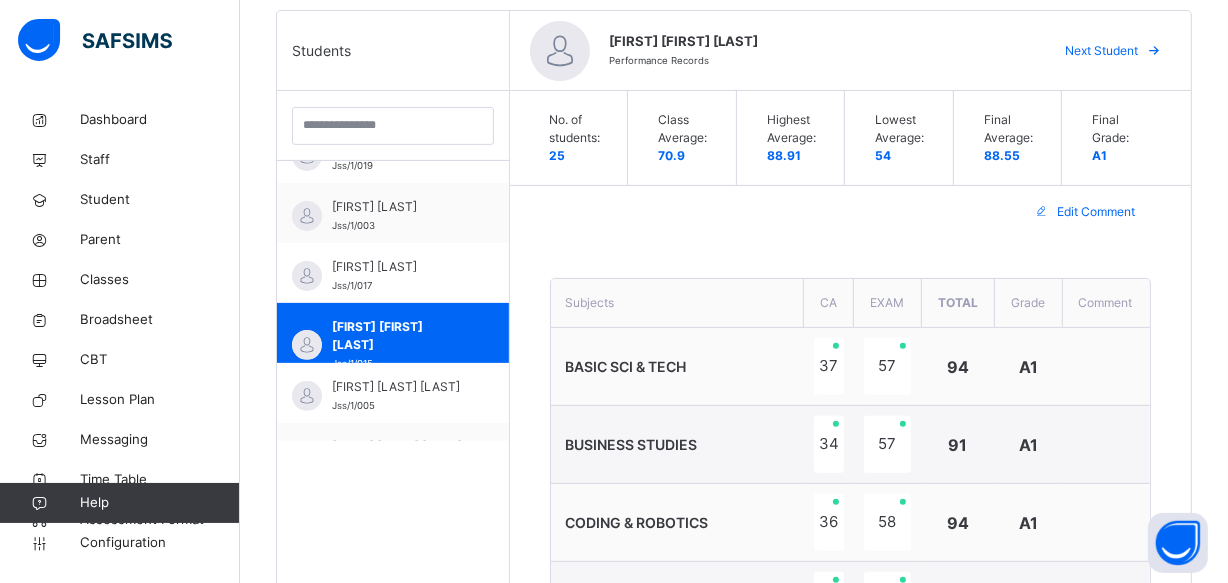 scroll, scrollTop: 1127, scrollLeft: 0, axis: vertical 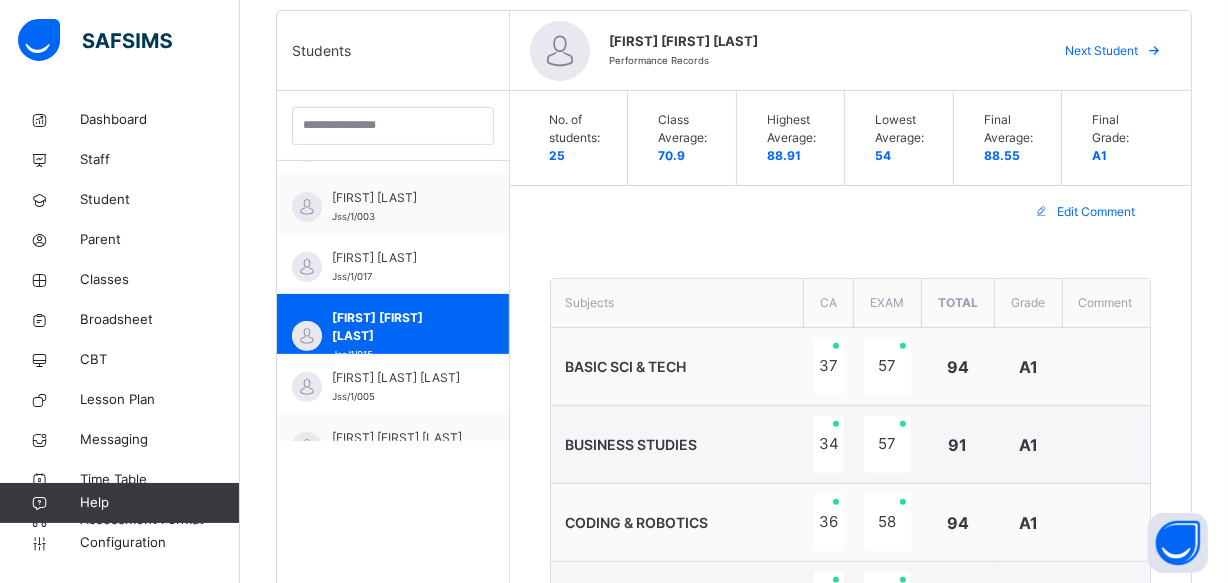 click on "**********" at bounding box center [851, 860] 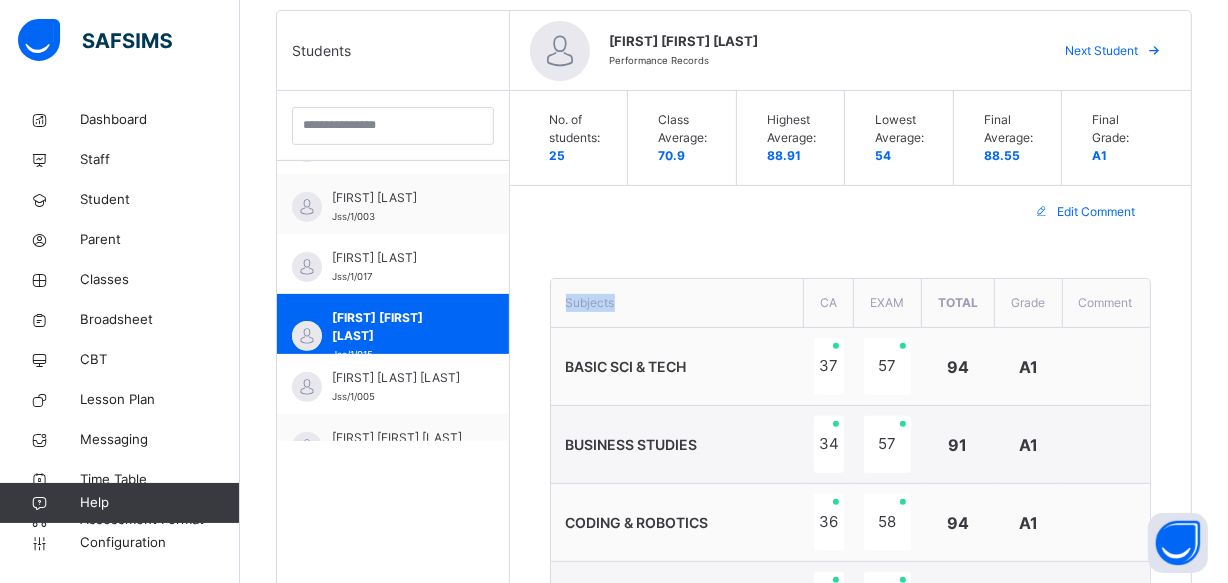 click on "**********" at bounding box center [851, 860] 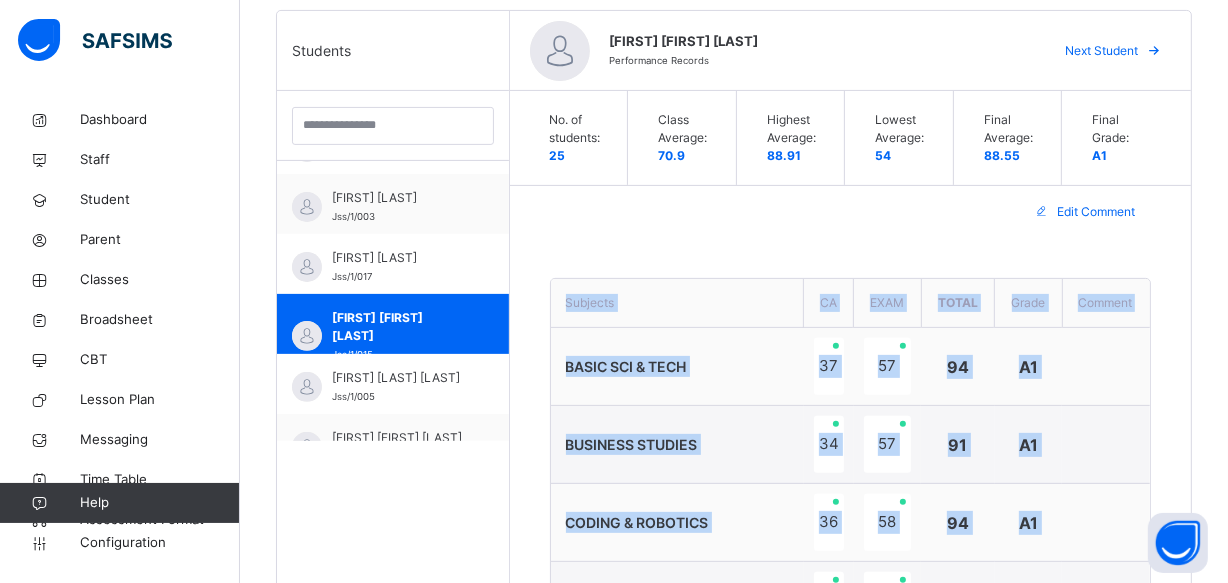 click on "**********" at bounding box center (851, 860) 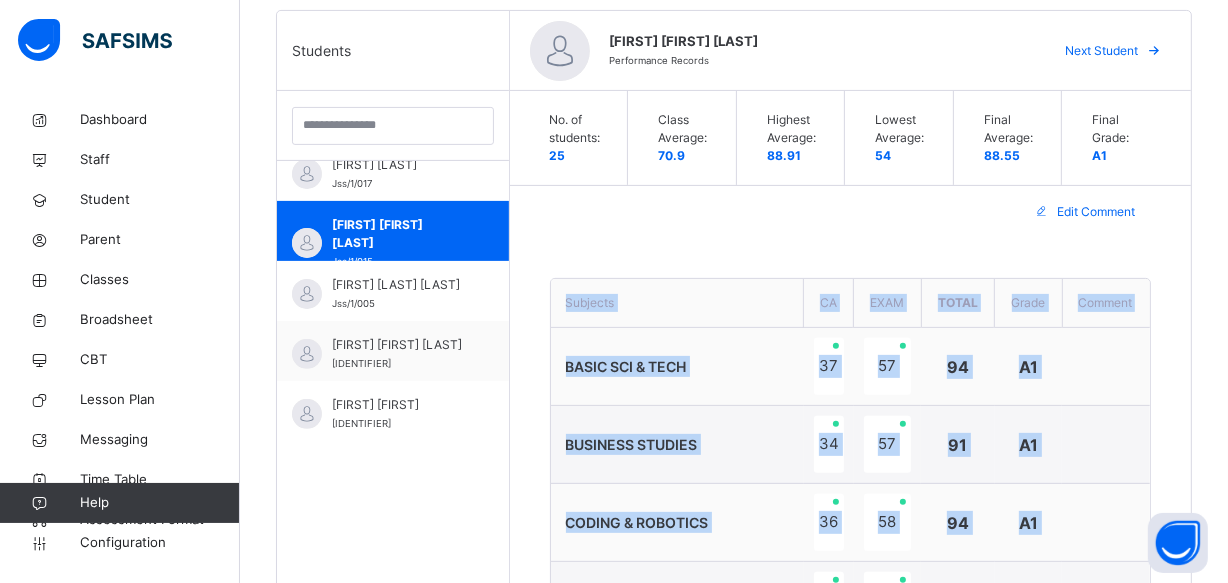 scroll, scrollTop: 1220, scrollLeft: 0, axis: vertical 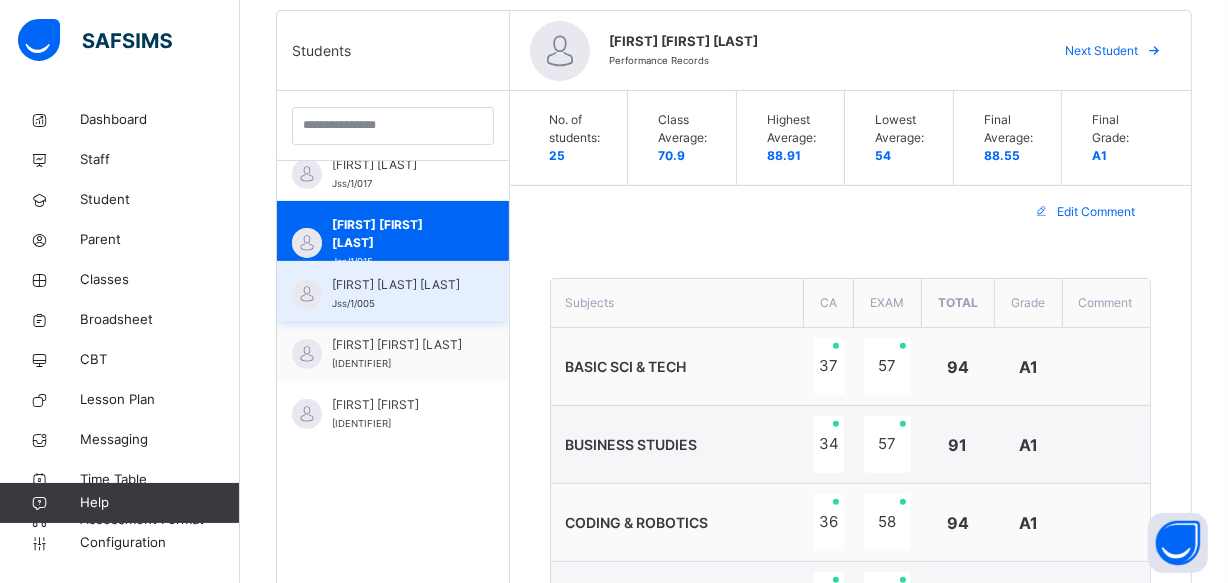 click on "[FIRST] [LAST] [LAST]" at bounding box center (398, 285) 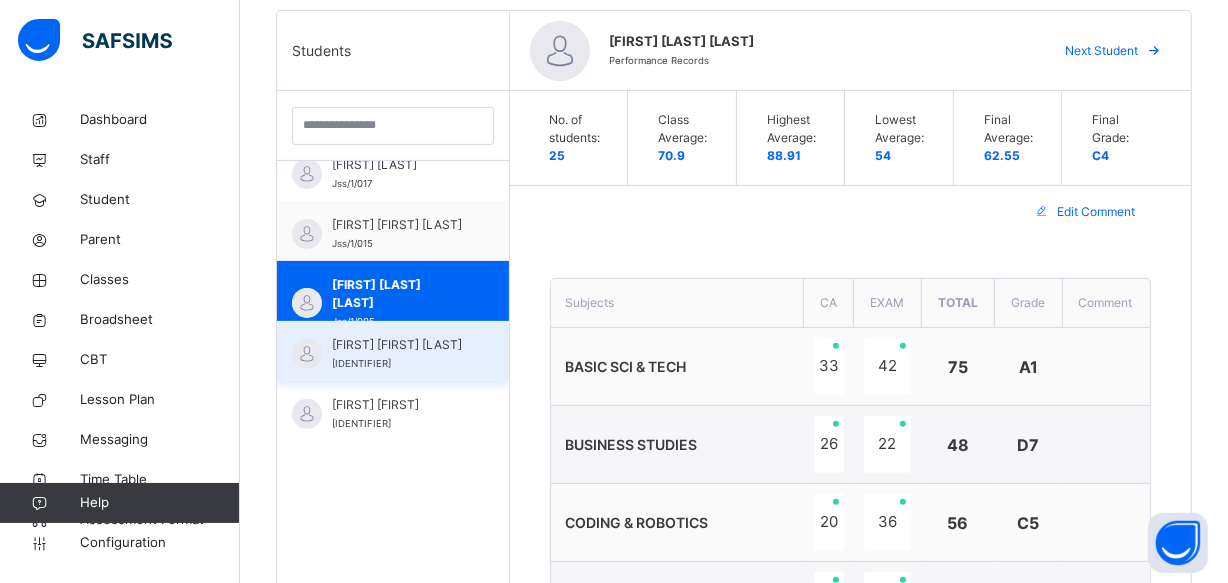 click on "[FIRST] [FIRST] [LAST]" at bounding box center [398, 345] 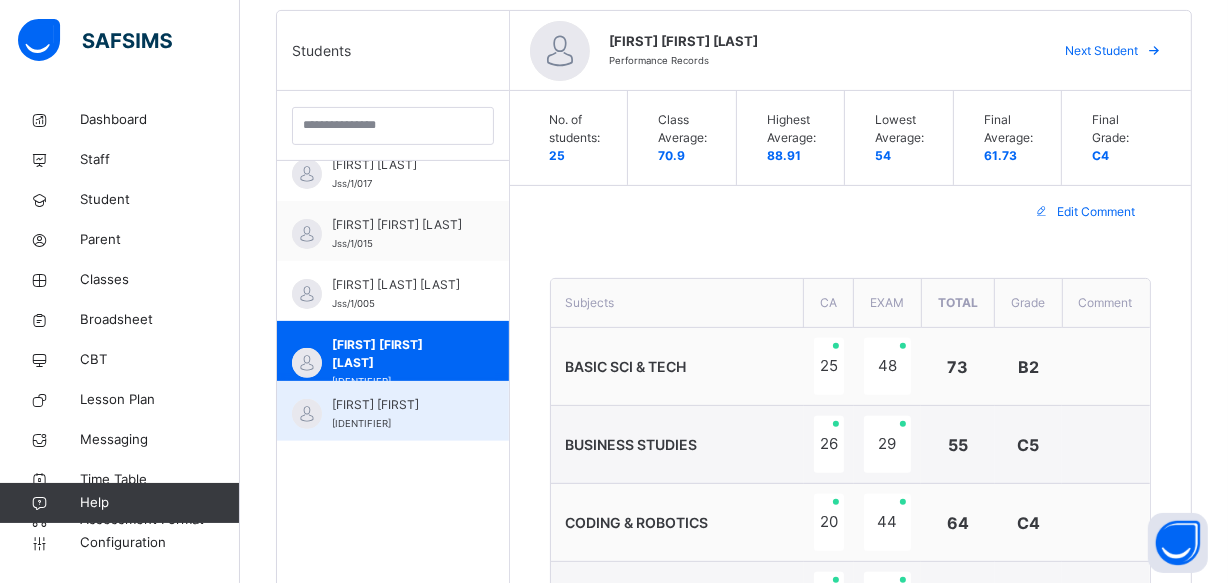 click on "[FIRST] [FIRST]" at bounding box center [398, 405] 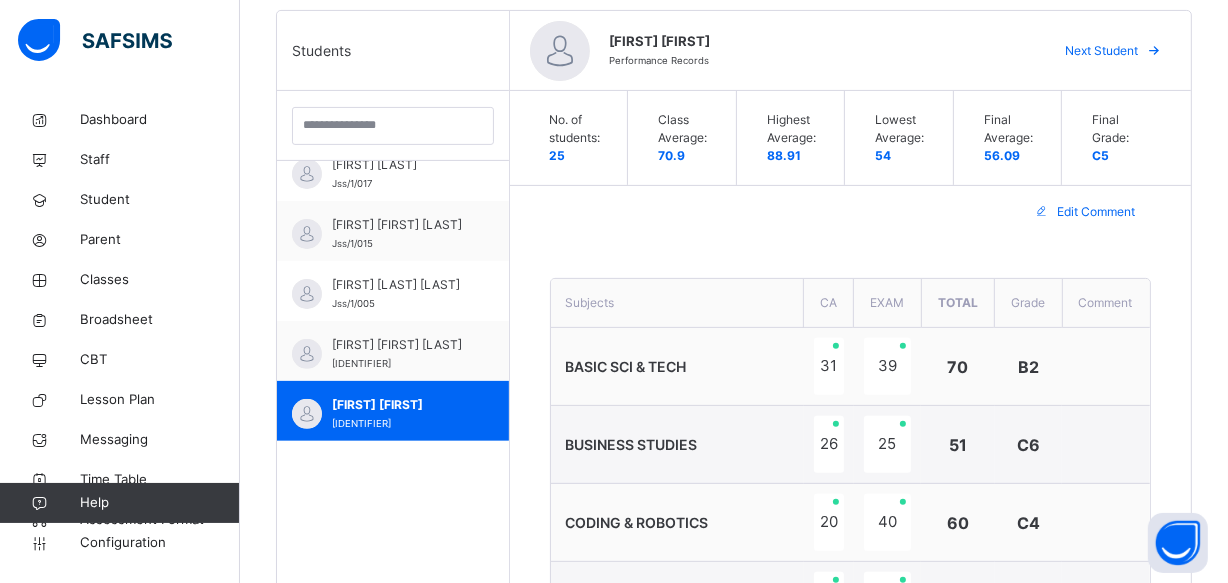 type on "**********" 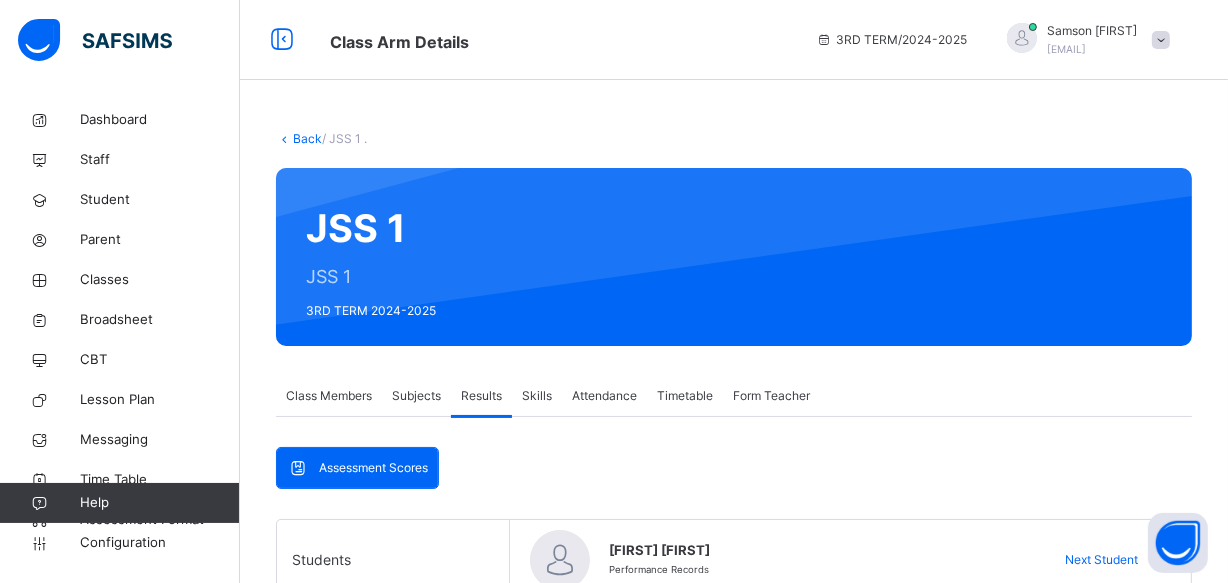 click on "Form Teacher" at bounding box center [771, 396] 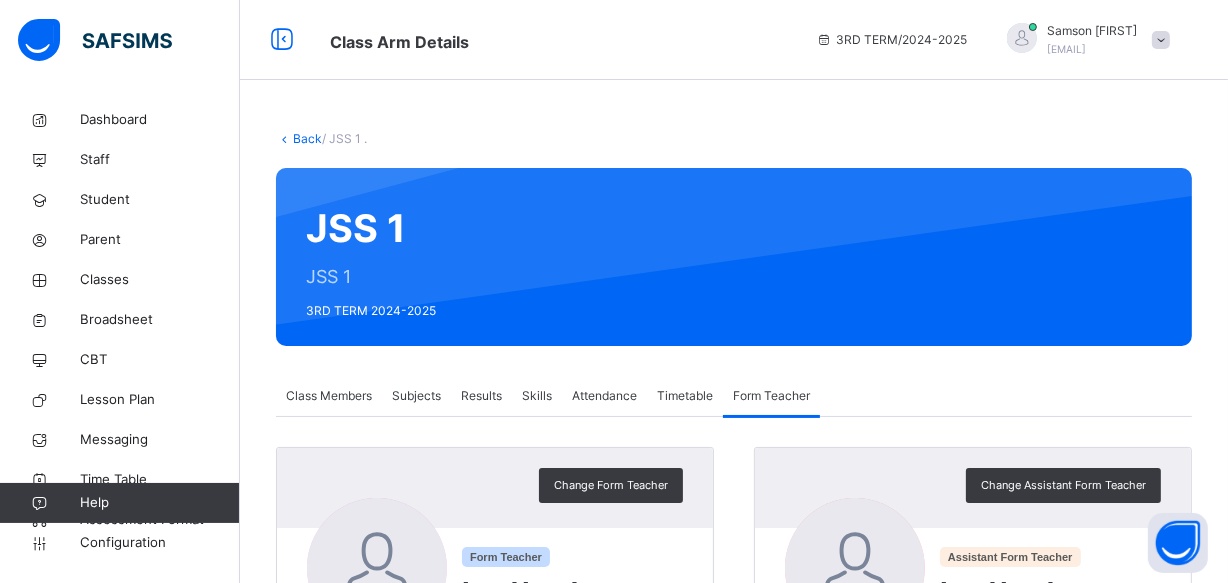 scroll, scrollTop: 339, scrollLeft: 0, axis: vertical 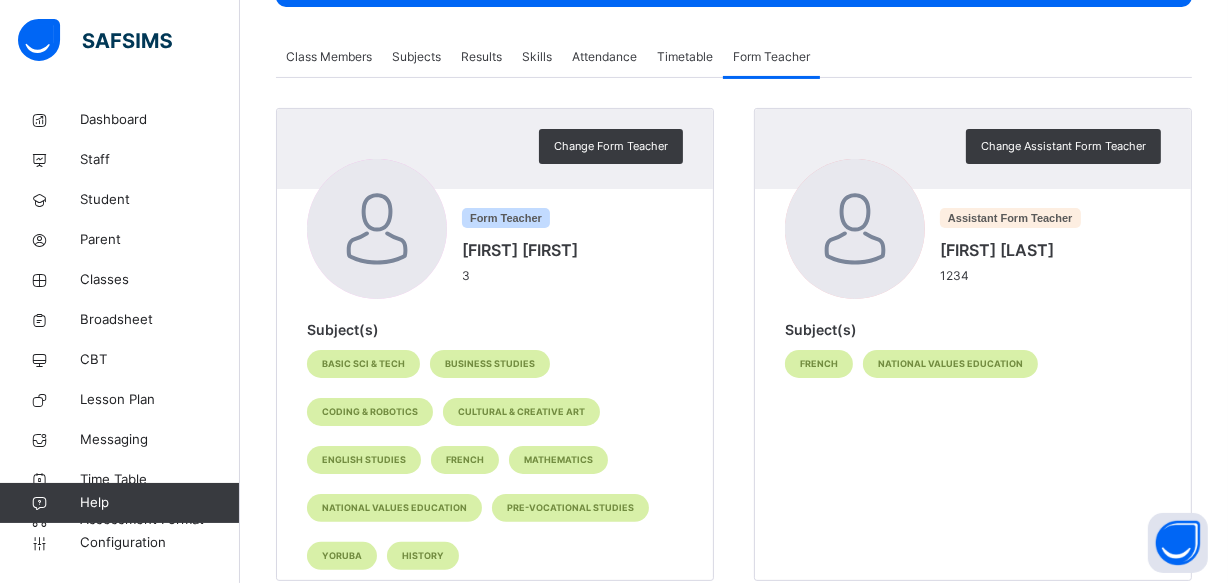 click on "Subjects" at bounding box center (416, 57) 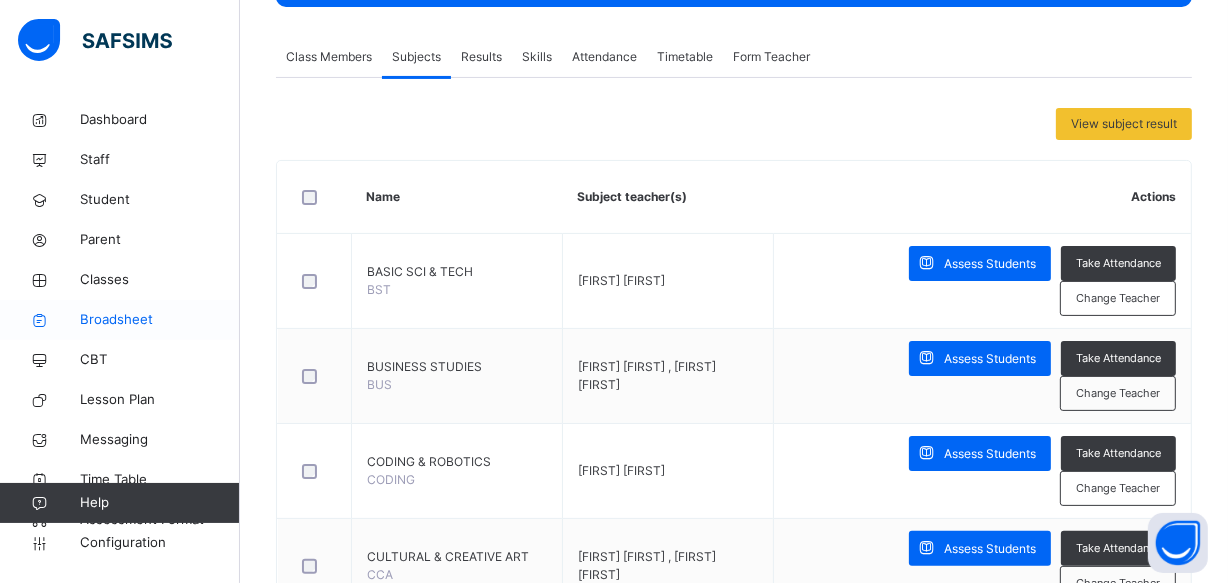 click on "Broadsheet" at bounding box center (160, 320) 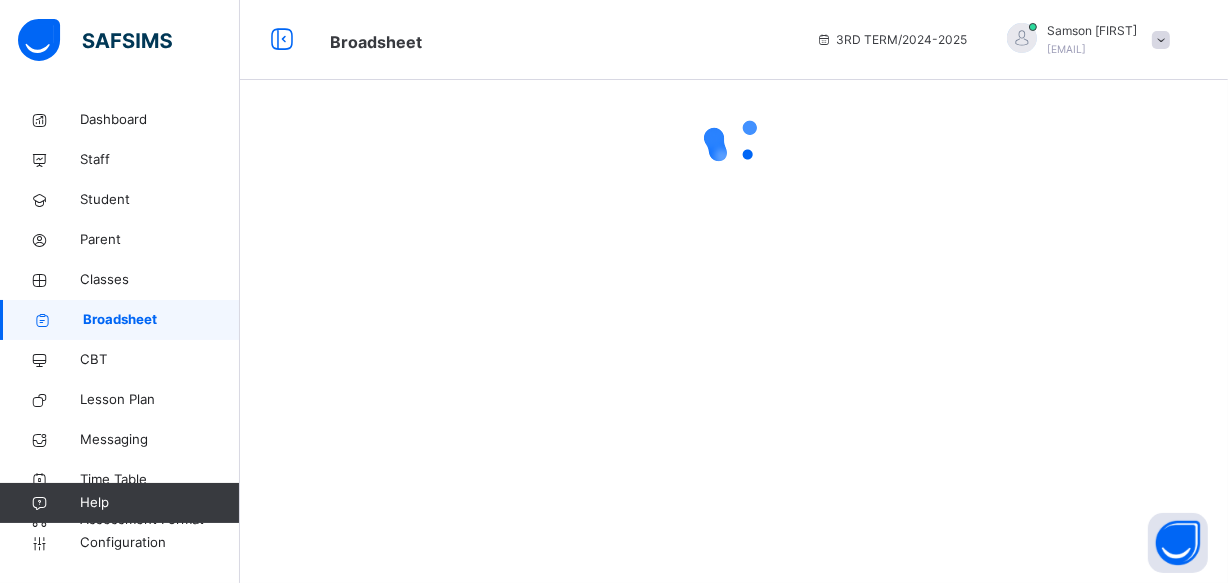 scroll, scrollTop: 0, scrollLeft: 0, axis: both 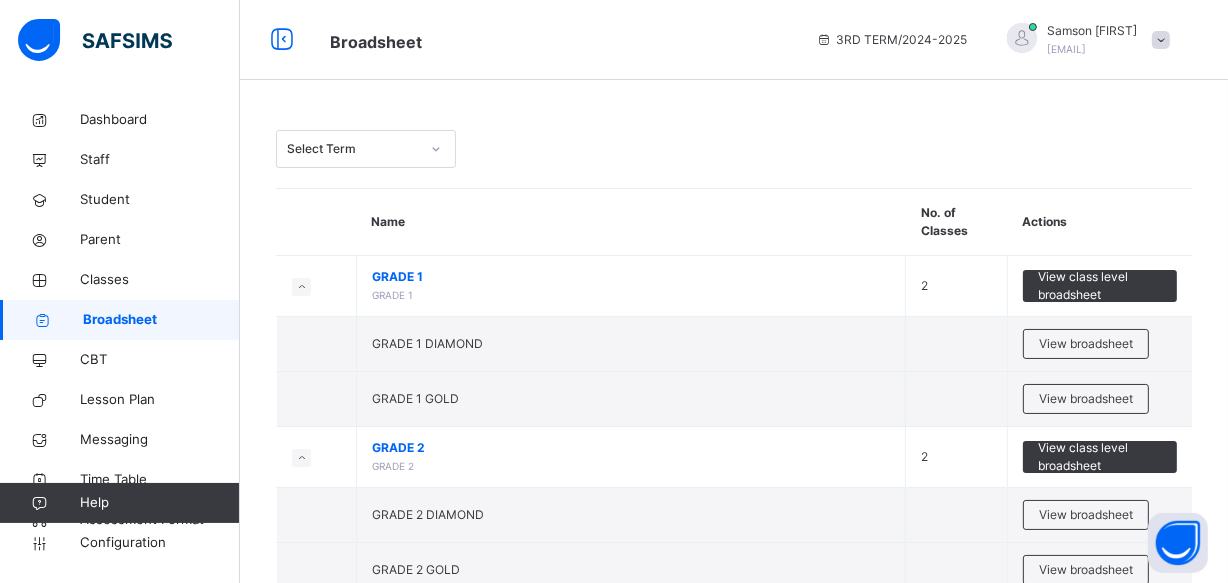 click on "Select Term Name No. of Classes Actions   GRADE 1     GRADE 1   2   View class level broadsheet   GRADE 1 DIAMOND View broadsheet GRADE 1 GOLD View broadsheet   GRADE 2     GRADE 2   2   View class level broadsheet   GRADE 2 DIAMOND View broadsheet GRADE 2 GOLD View broadsheet   GRADE 3     GRADE 3   1   View class level broadsheet   GRADE 3 . View broadsheet   GRADE 4     GRADE 4   3   View class level broadsheet   GRADE 4 EMERALD View broadsheet GRADE 4 GOLD View broadsheet GRADE 4 DIAMOND View broadsheet   GRADE 5     GRADE 5   1   View class level broadsheet   GRADE 5 . View broadsheet   GRADE 6     GRADE 6   1   View class level broadsheet   GRADE 6 . View broadsheet   JSS 1     JSS 1   1   View class level broadsheet   JSS 1 . View broadsheet   JSS 2     JSS 2   1   View class level broadsheet   JSS 2 . View broadsheet   JSS 3     JSS 3   1   View class level broadsheet   JSS 3 . View broadsheet   LCD 1     LANG DEVT CLASS 1   1   View class level broadsheet   LCD 1 . View broadsheet   LCD 2       1" at bounding box center (734, 1207) 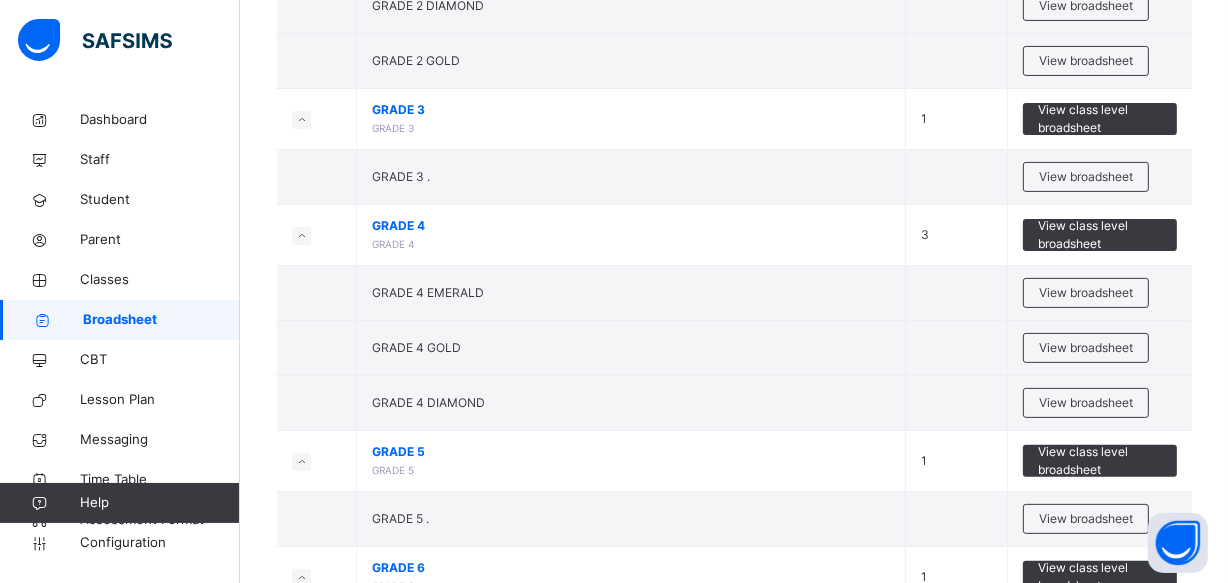 scroll, scrollTop: 1018, scrollLeft: 0, axis: vertical 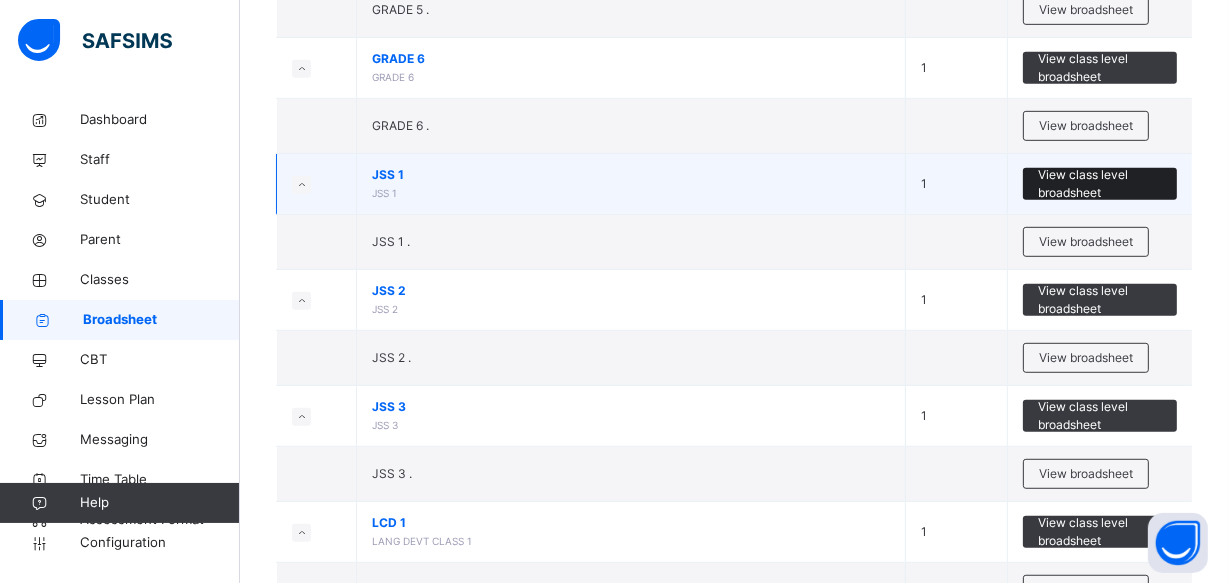 click on "View class level broadsheet" at bounding box center (1100, 184) 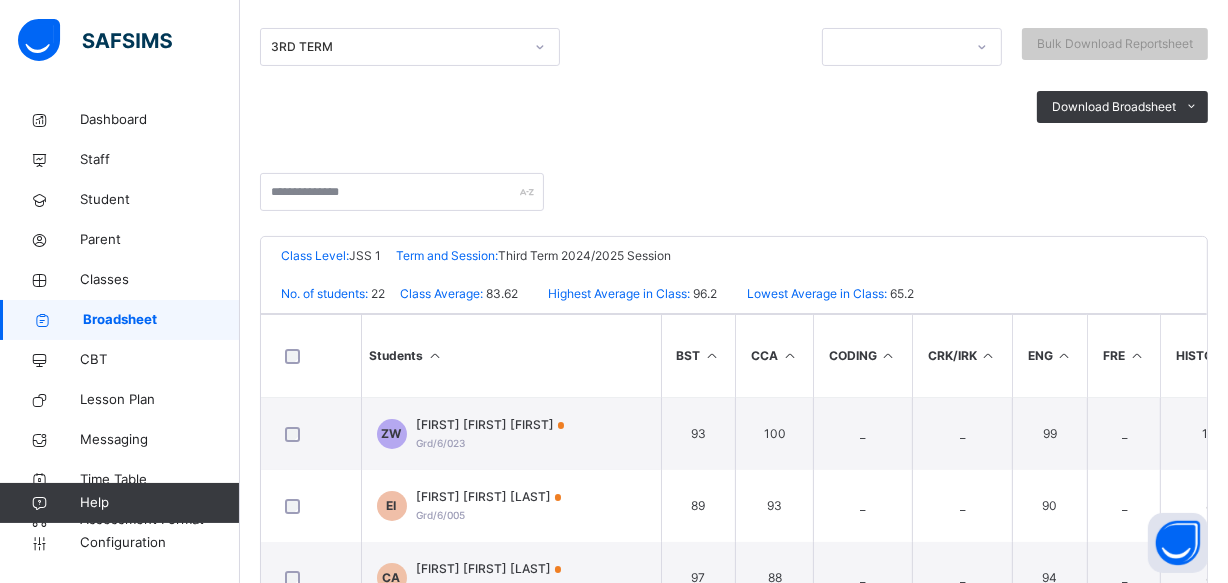 scroll, scrollTop: 290, scrollLeft: 0, axis: vertical 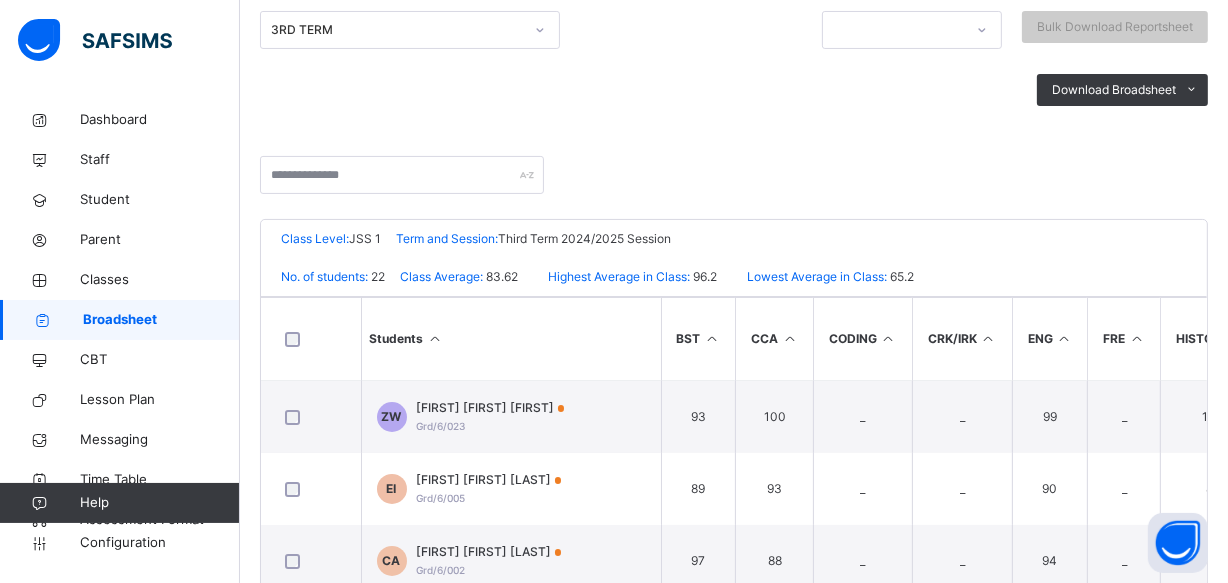 click on "JSS 1" at bounding box center [365, 238] 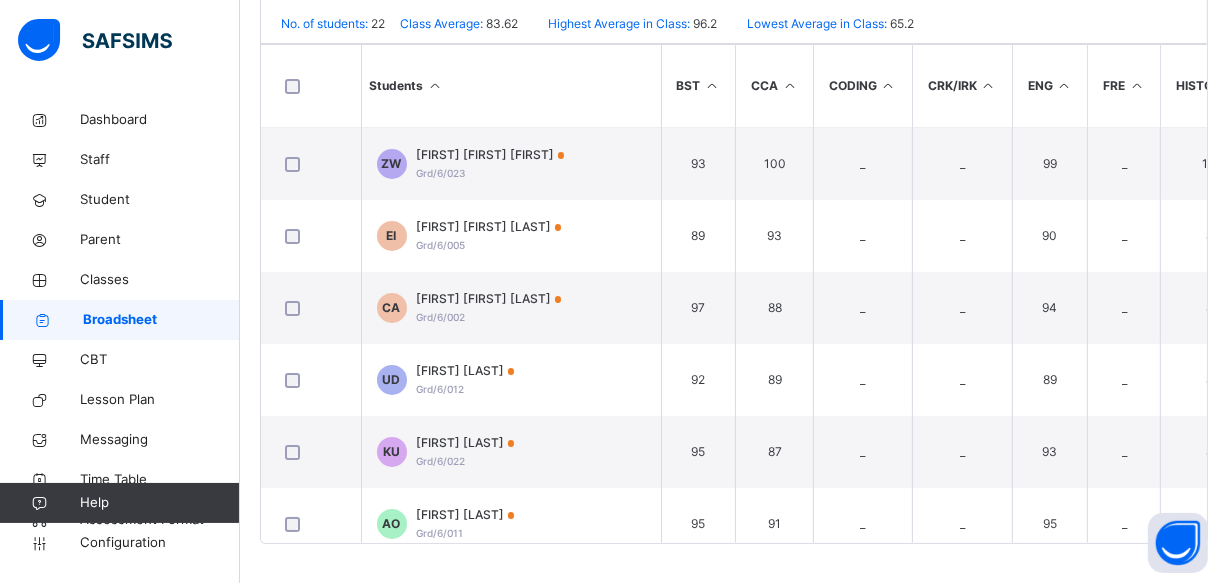 click on "Broadsheet" at bounding box center (120, 320) 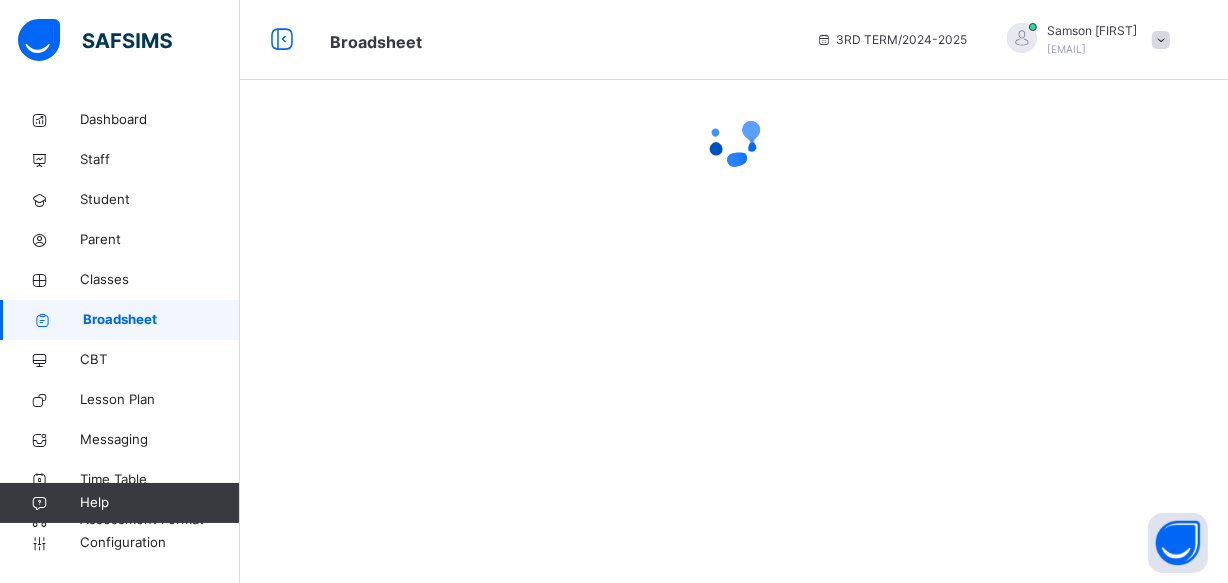 scroll, scrollTop: 0, scrollLeft: 0, axis: both 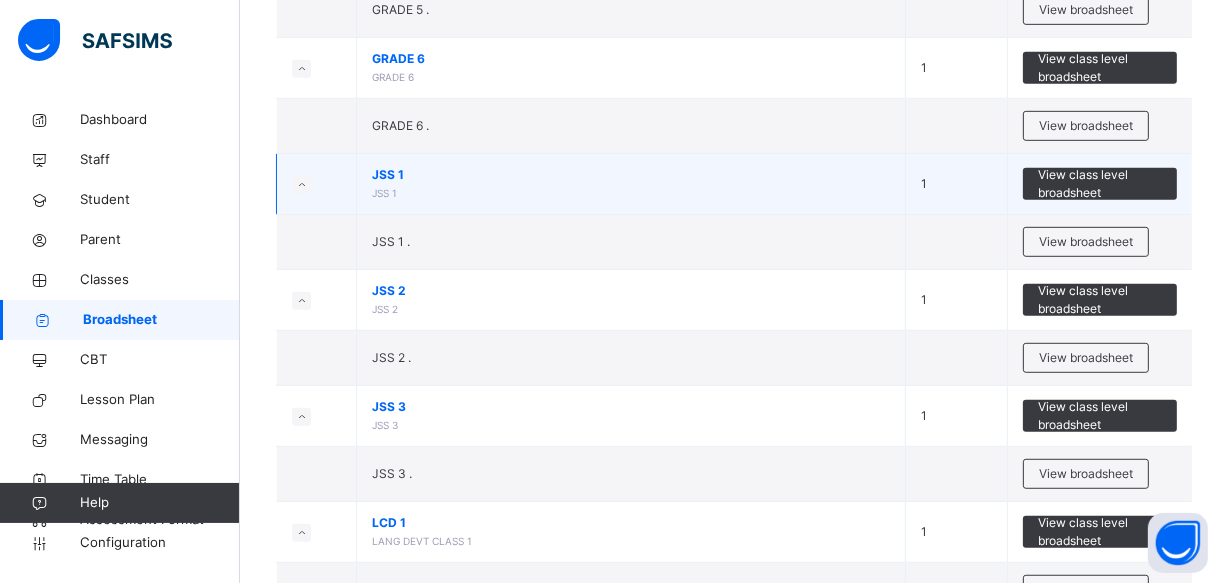 click on "JSS 1     JSS 1" at bounding box center (631, 184) 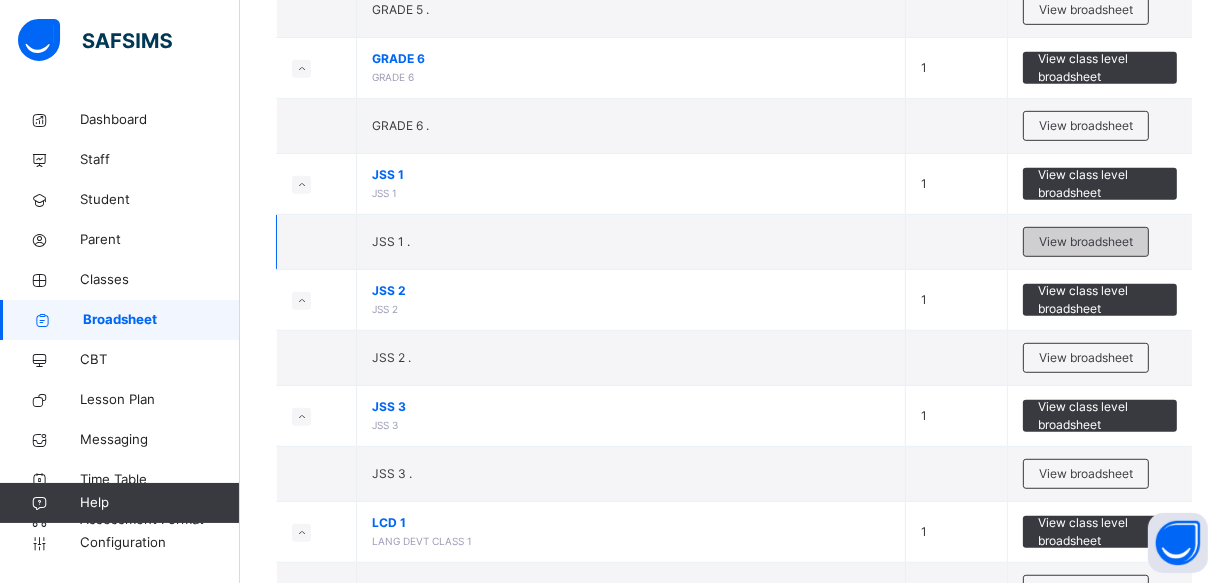 click on "View broadsheet" at bounding box center [1086, 242] 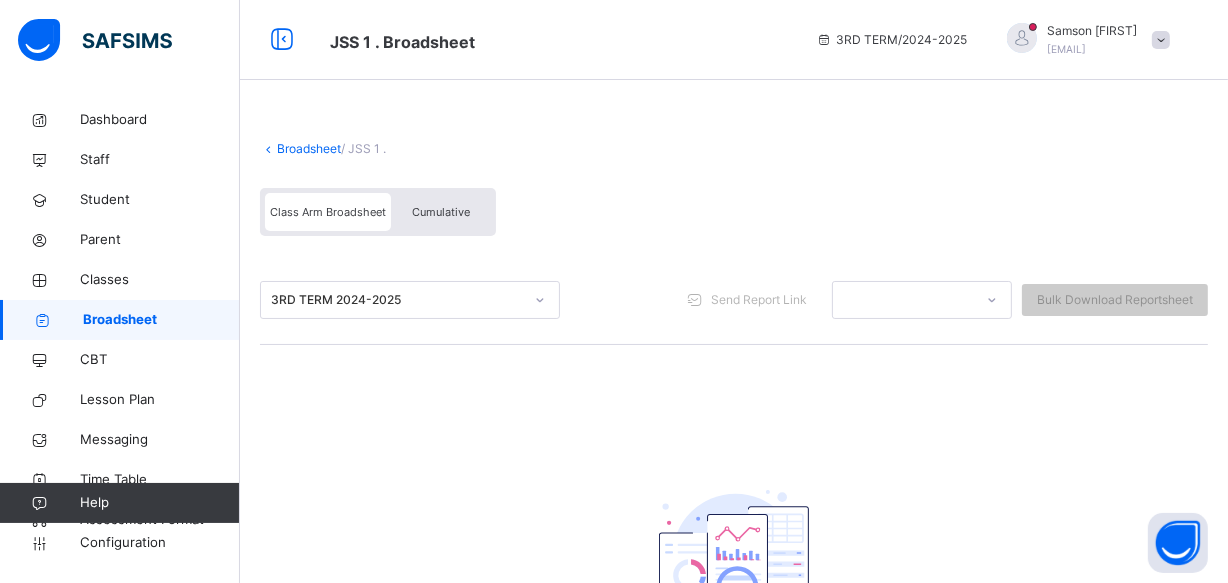 scroll, scrollTop: 201, scrollLeft: 0, axis: vertical 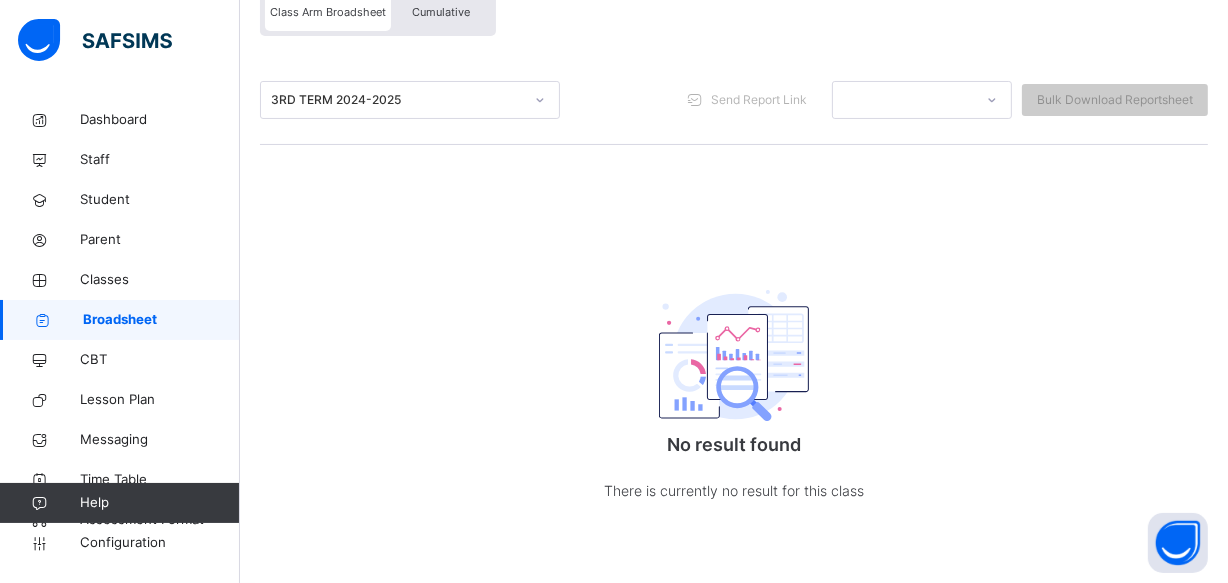 click at bounding box center [734, 356] 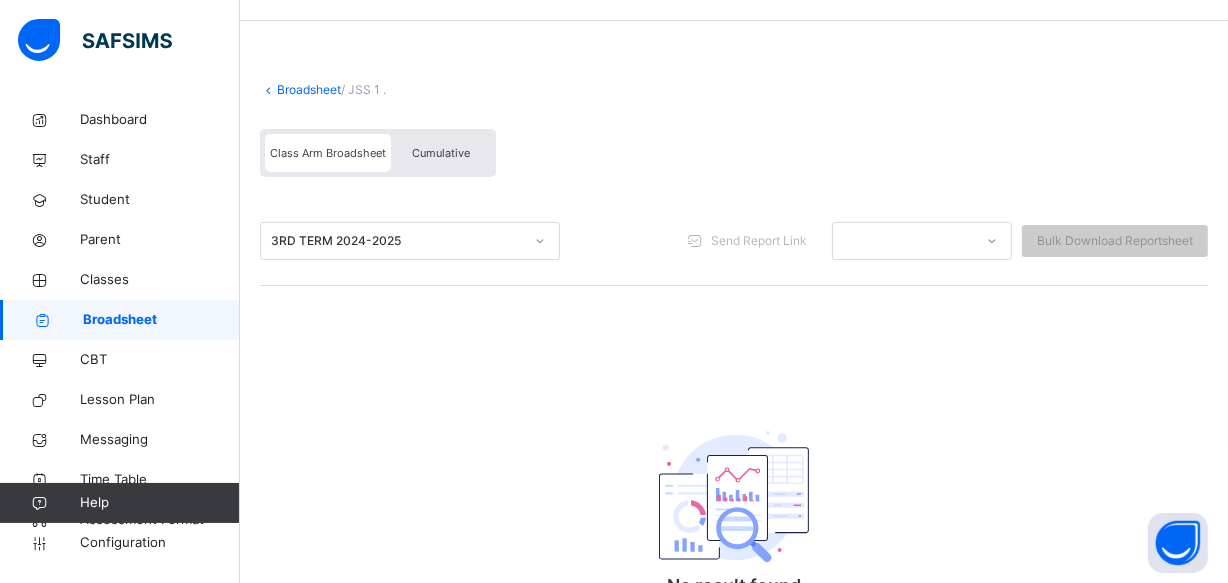 scroll, scrollTop: 0, scrollLeft: 0, axis: both 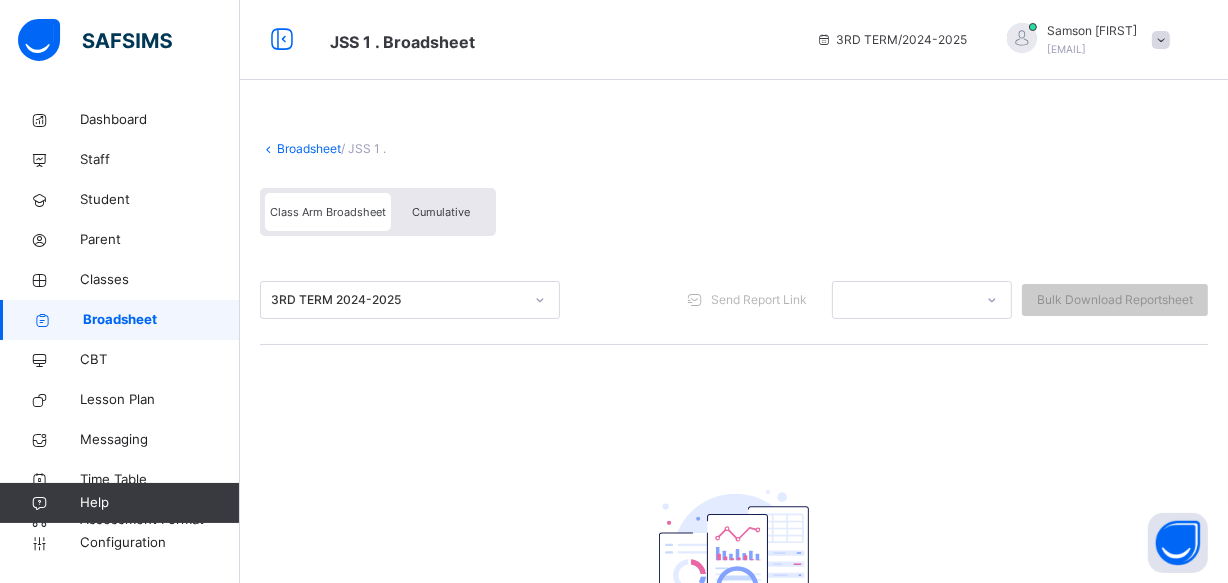 click on "Class Arm Broadsheet" at bounding box center [328, 212] 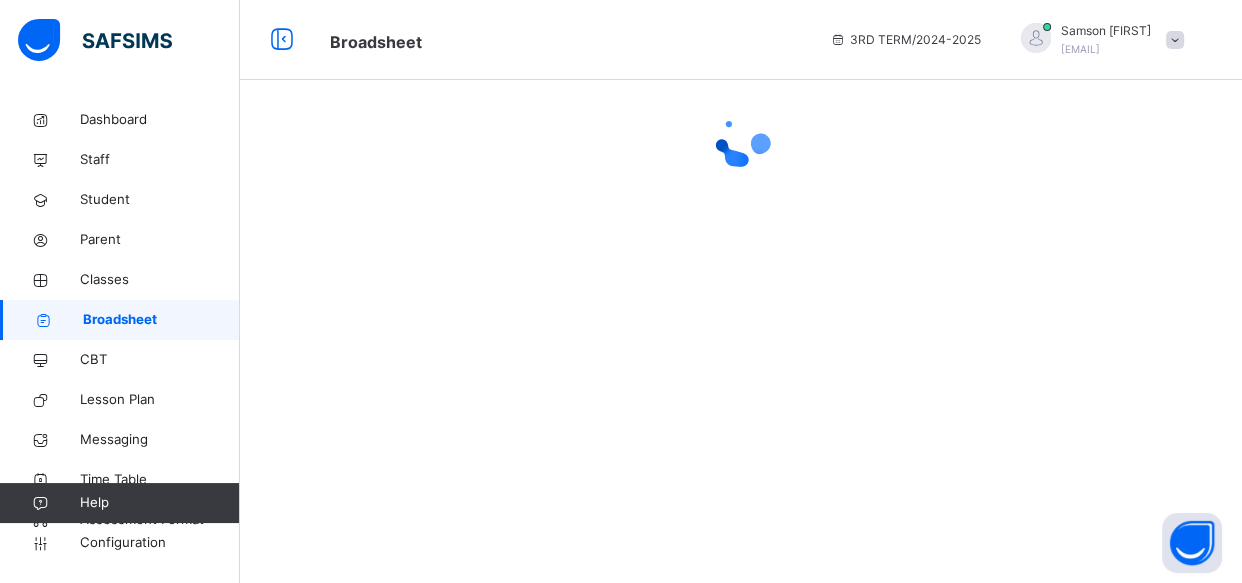 click at bounding box center (741, 291) 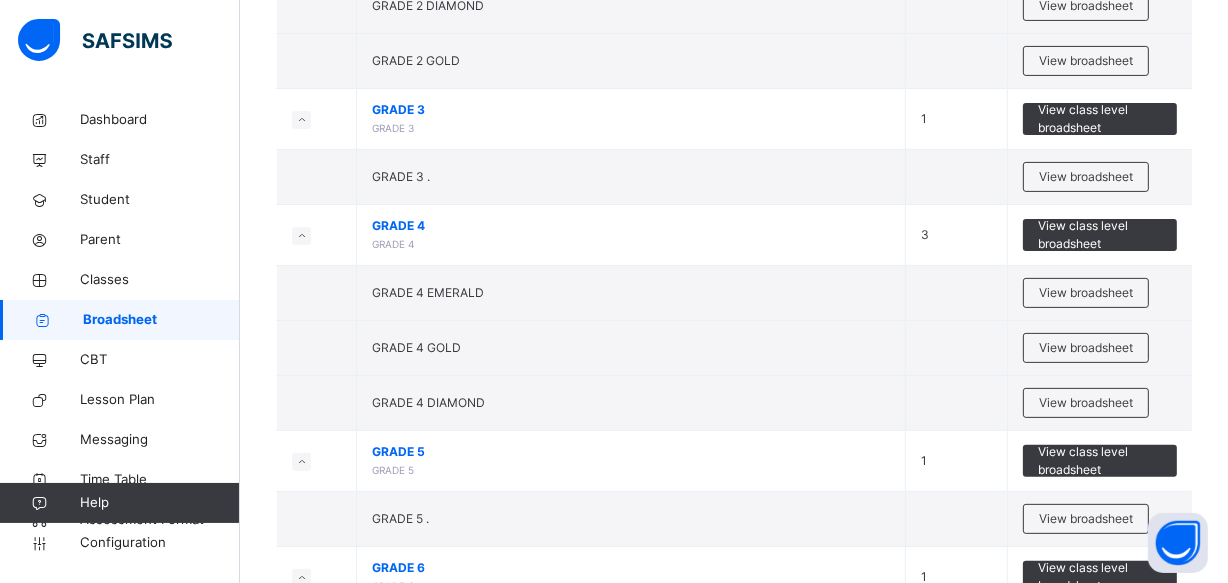 scroll, scrollTop: 1018, scrollLeft: 0, axis: vertical 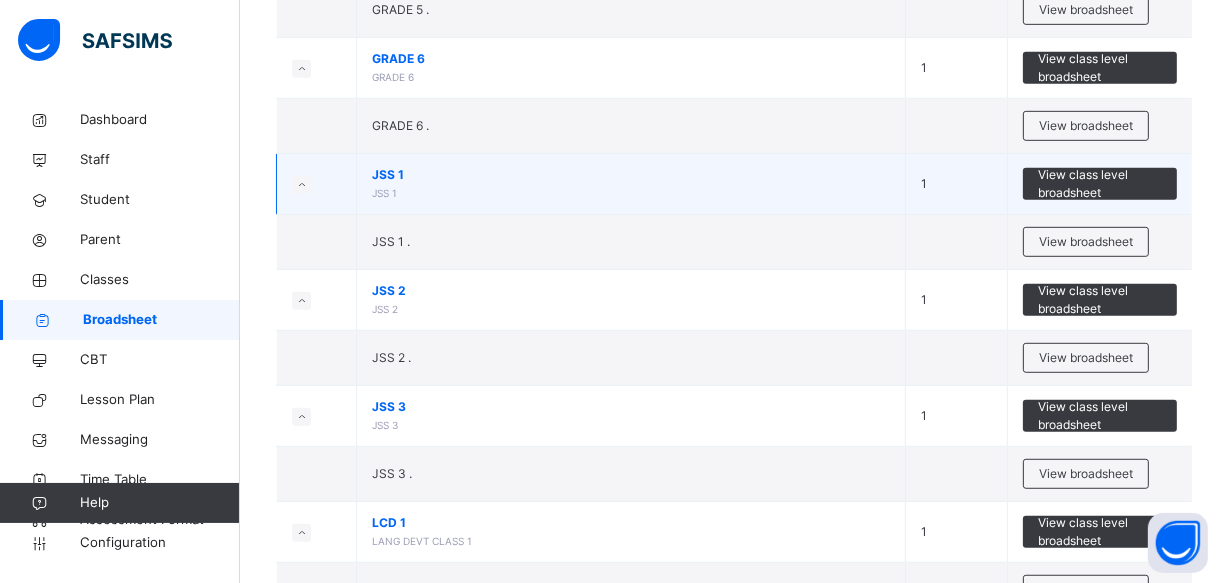 click on "JSS 1" at bounding box center (631, 175) 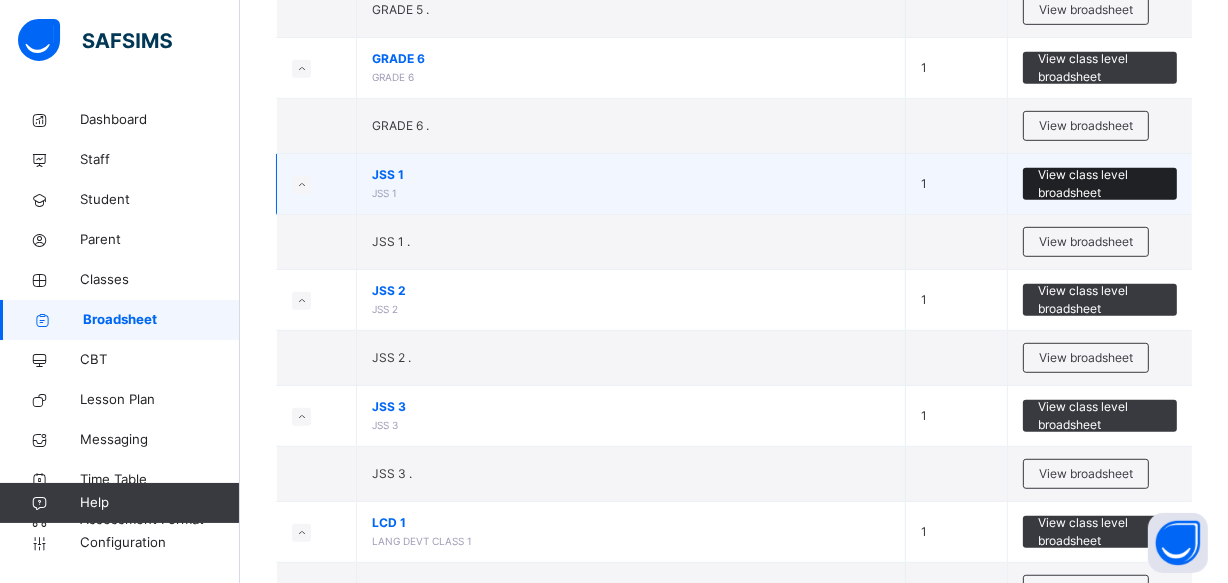 click on "View class level broadsheet" at bounding box center [1100, 184] 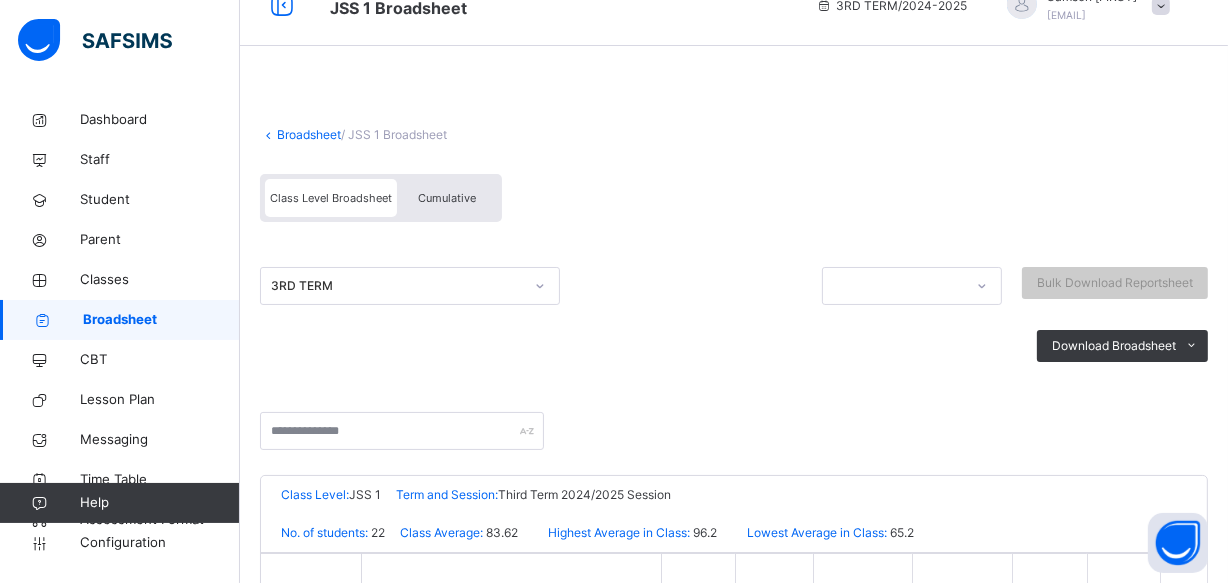 scroll, scrollTop: 543, scrollLeft: 0, axis: vertical 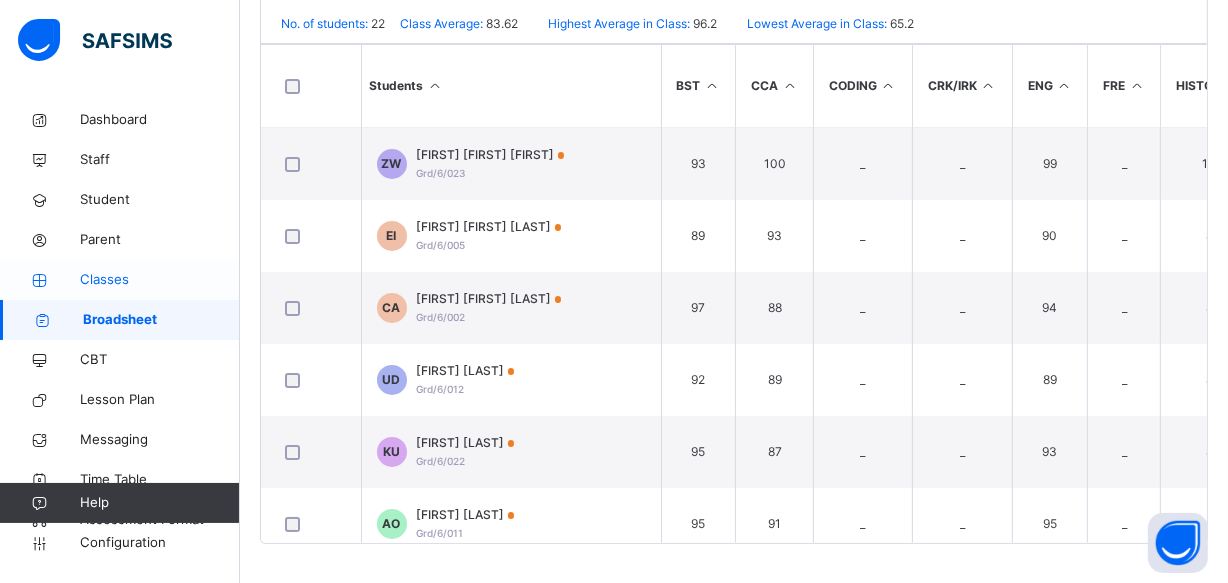 click on "Classes" at bounding box center (160, 280) 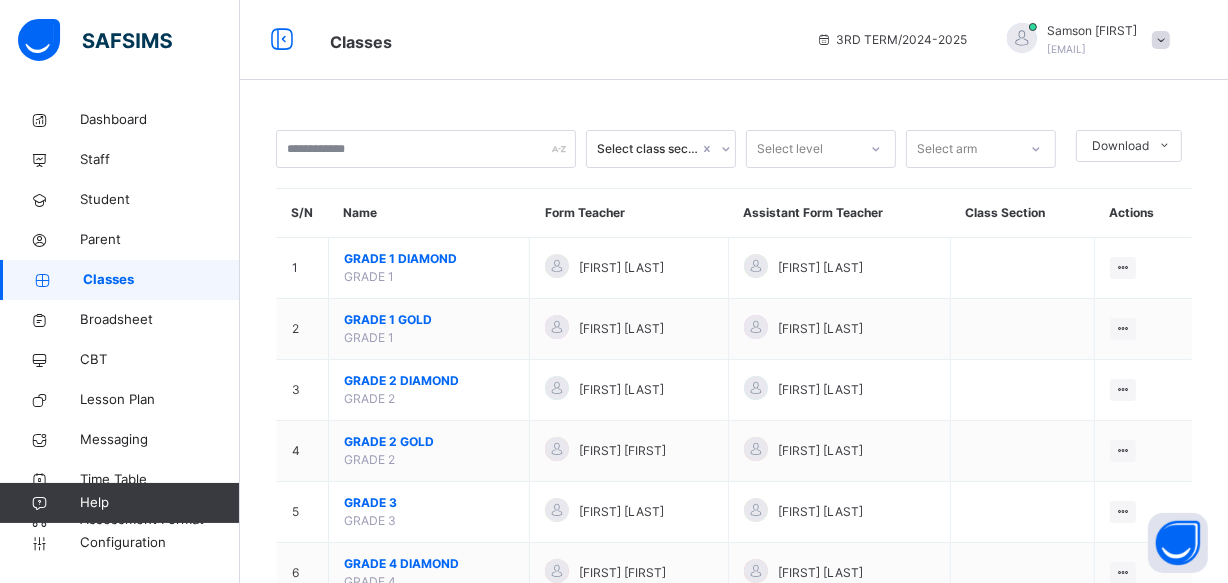 scroll, scrollTop: 509, scrollLeft: 0, axis: vertical 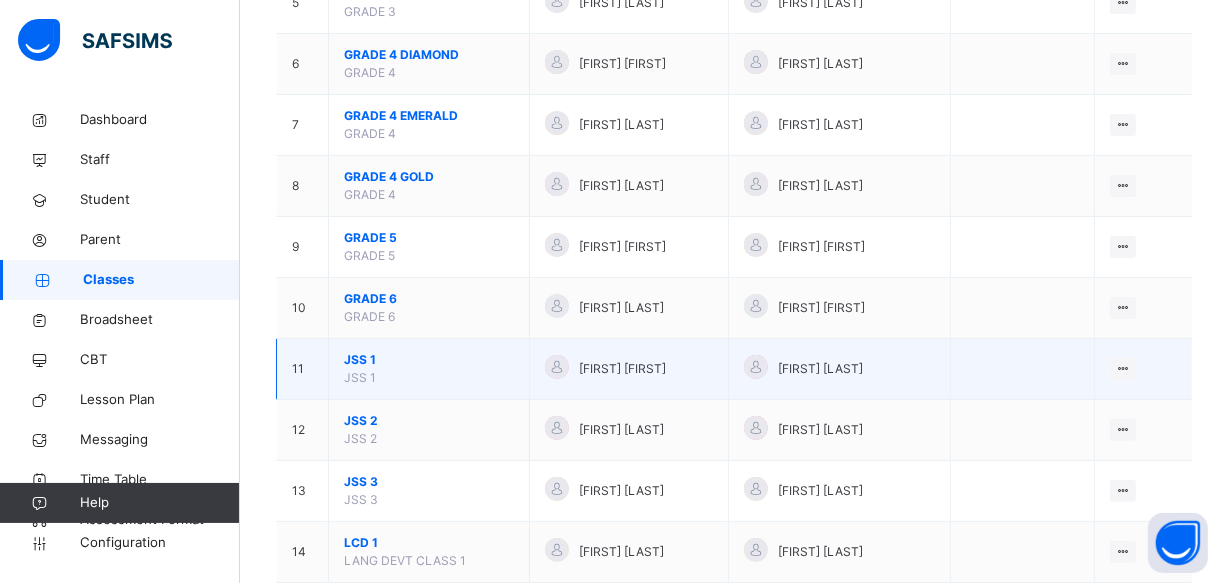 click on "JSS 1" at bounding box center [429, 360] 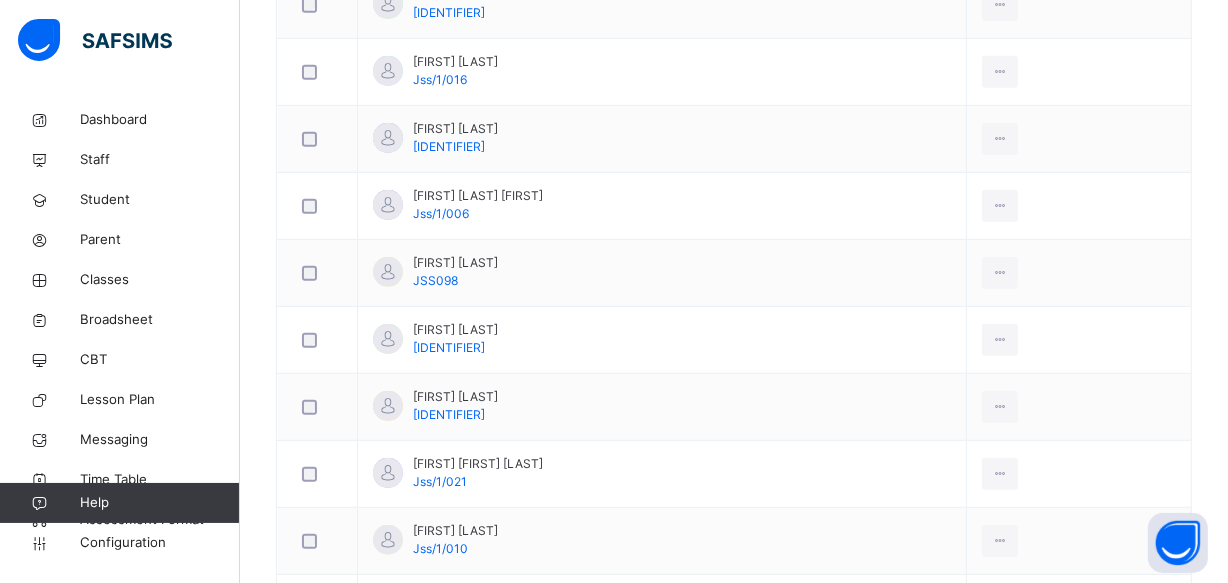 scroll, scrollTop: 509, scrollLeft: 0, axis: vertical 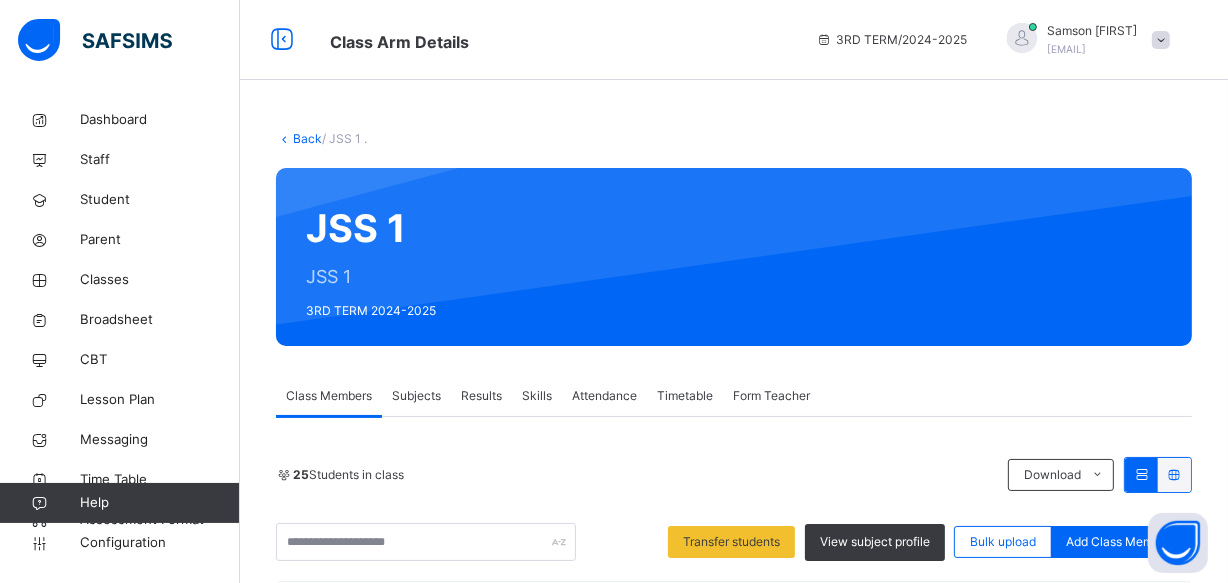 click at bounding box center [1174, 474] 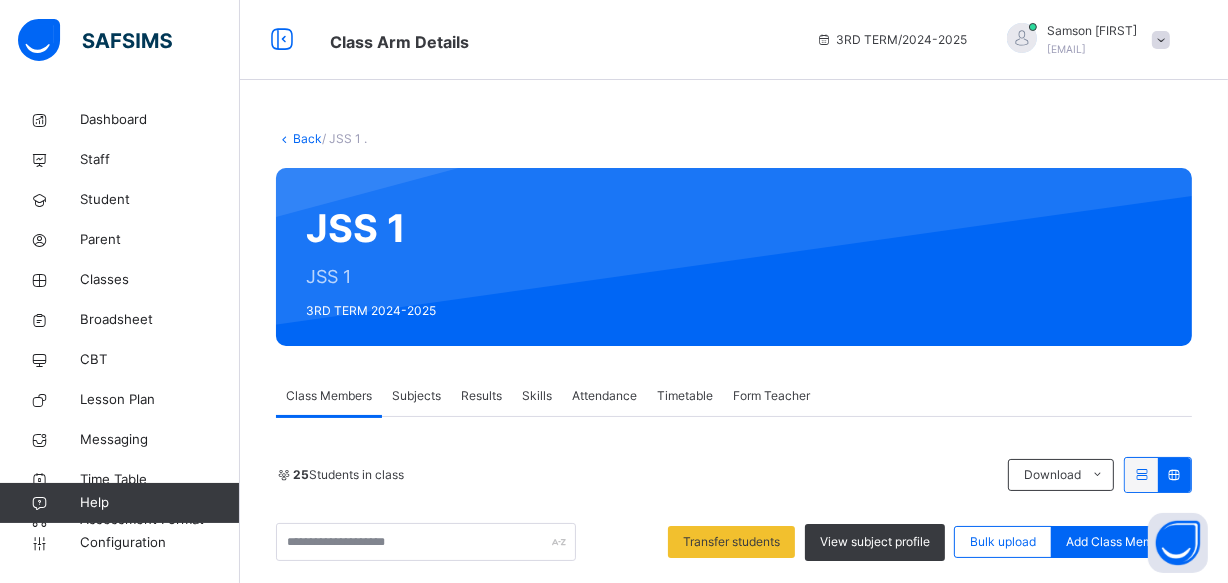 click at bounding box center [1174, 474] 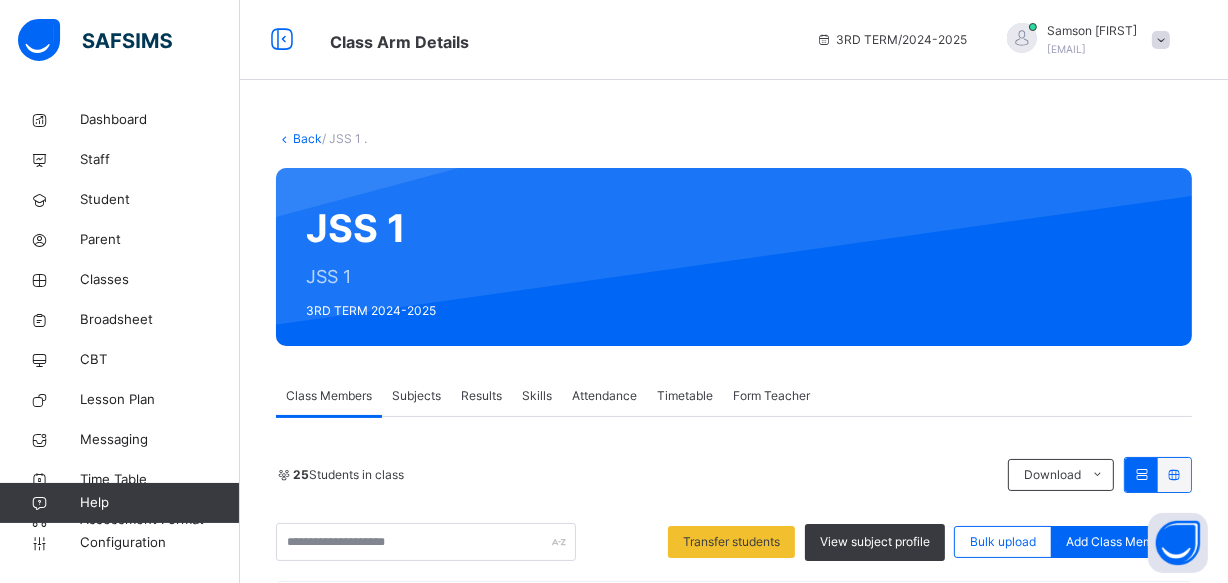 click on "Results" at bounding box center [481, 396] 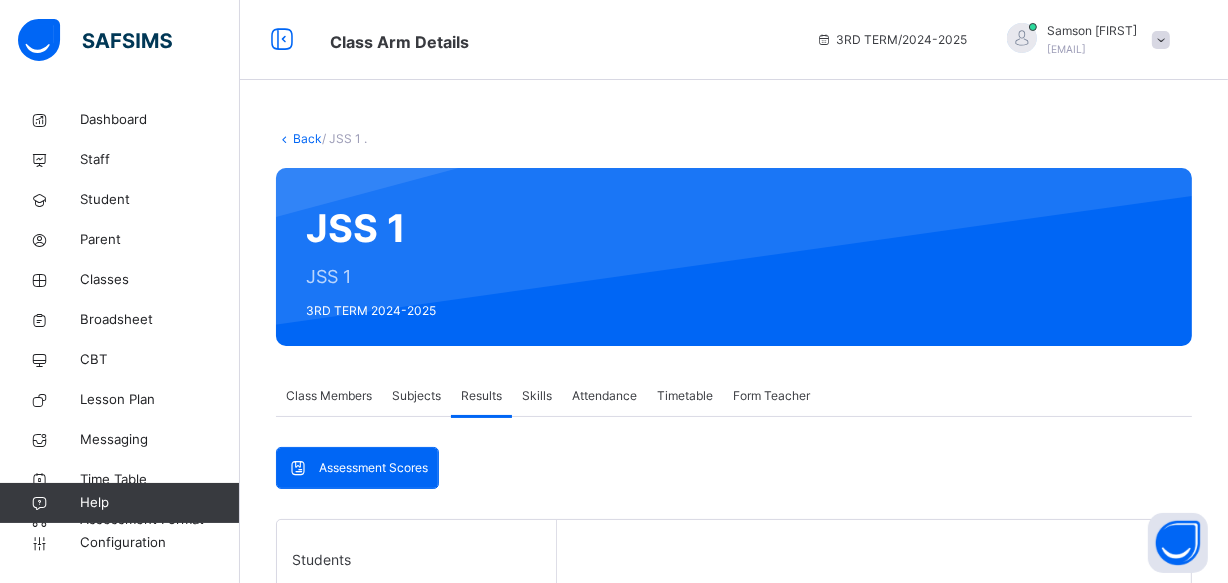 scroll, scrollTop: 509, scrollLeft: 0, axis: vertical 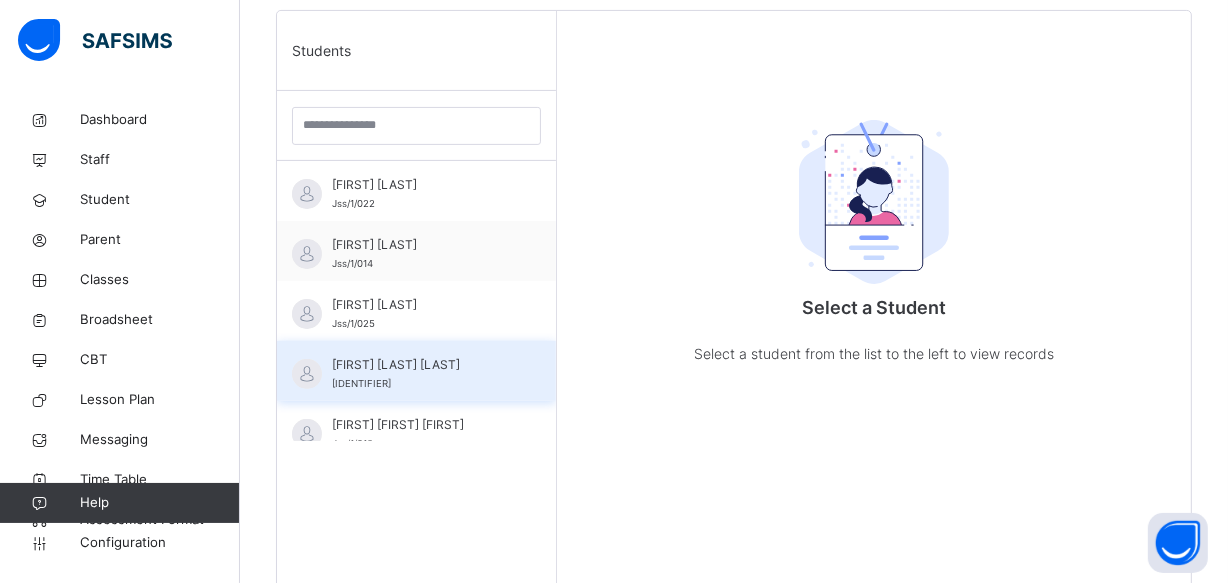 click on "[FIRST] [LAST] [LAST] [IDENTIFIER]" at bounding box center [421, 374] 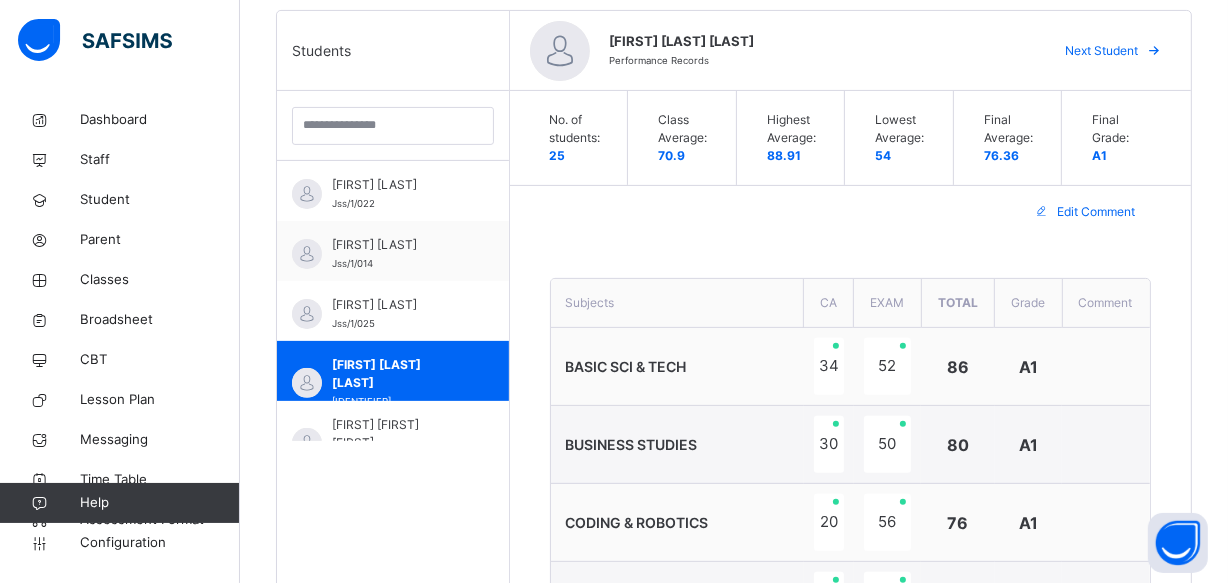 scroll, scrollTop: 0, scrollLeft: 0, axis: both 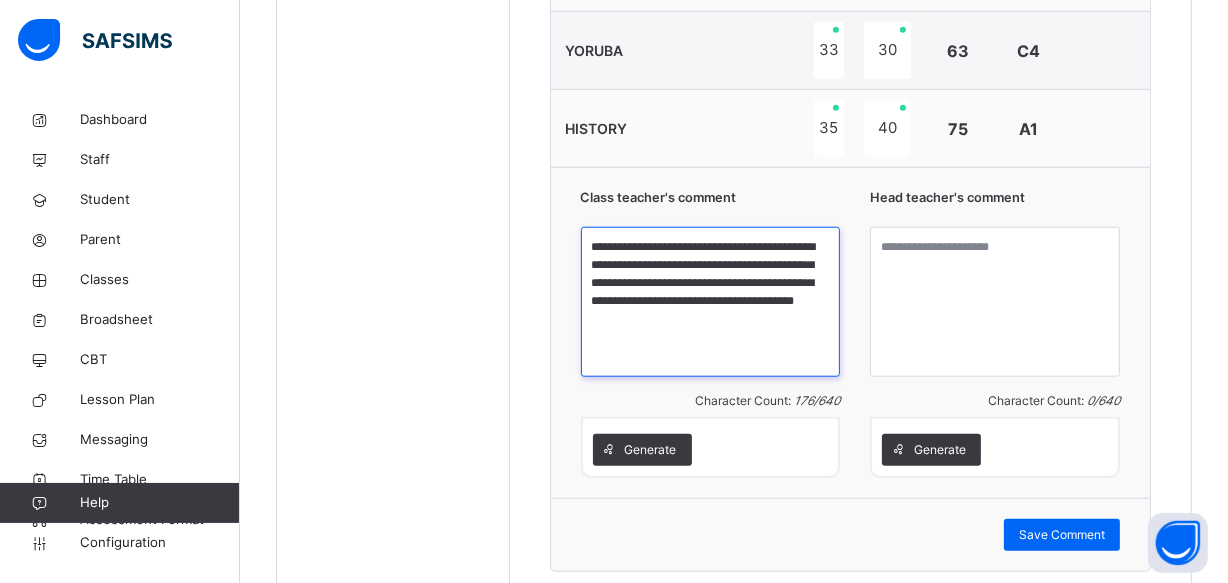 click on "**********" at bounding box center [711, 302] 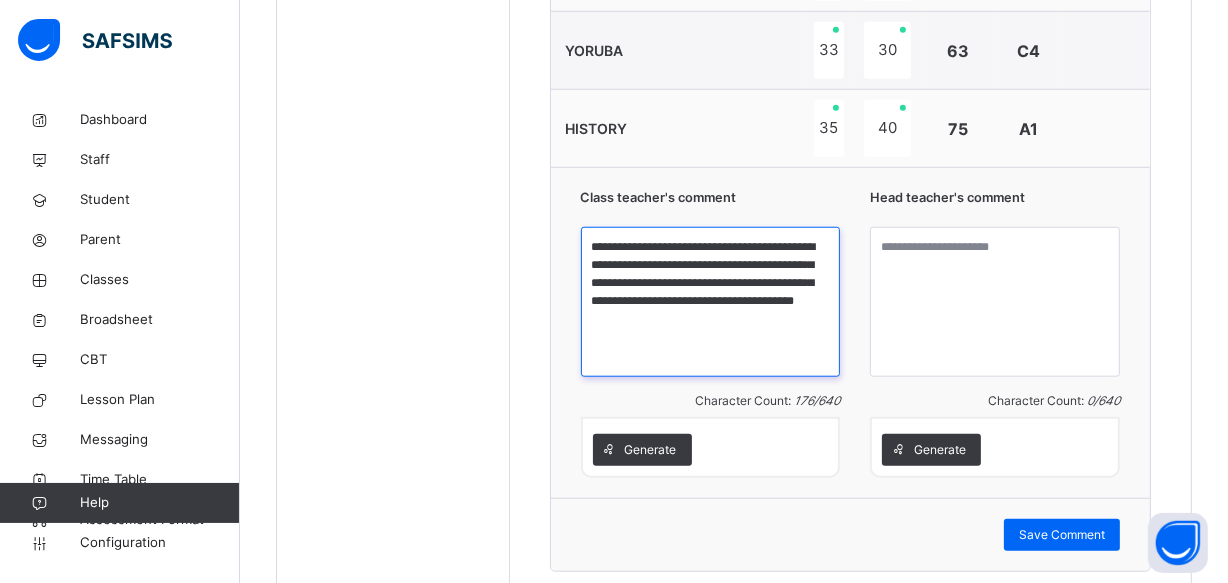 click on "**********" at bounding box center (711, 302) 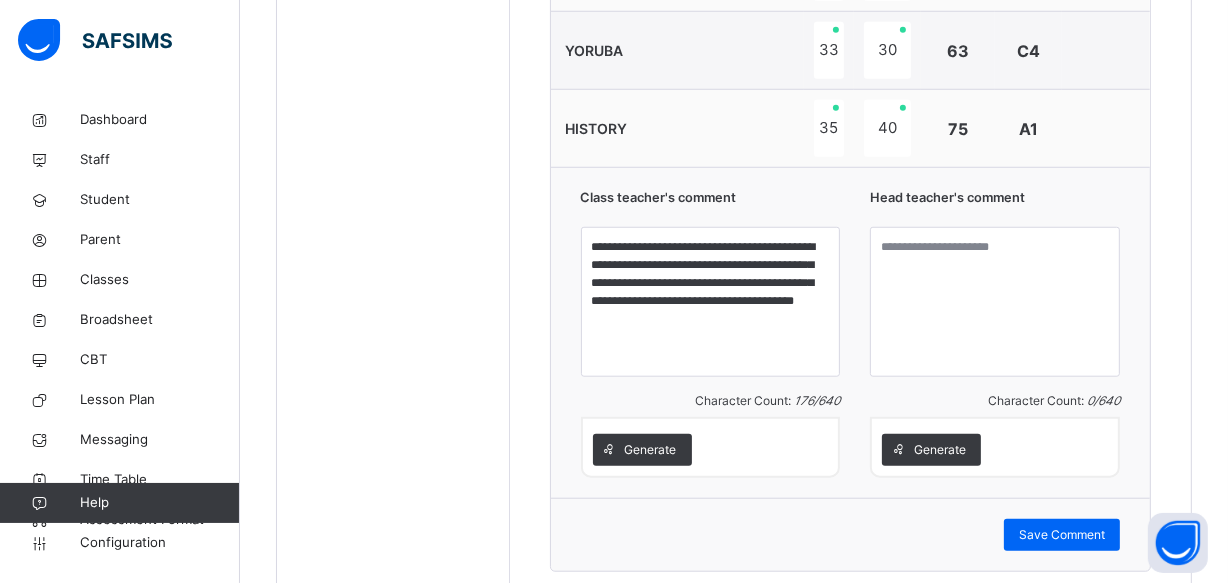 click on "Generate" at bounding box center [711, 450] 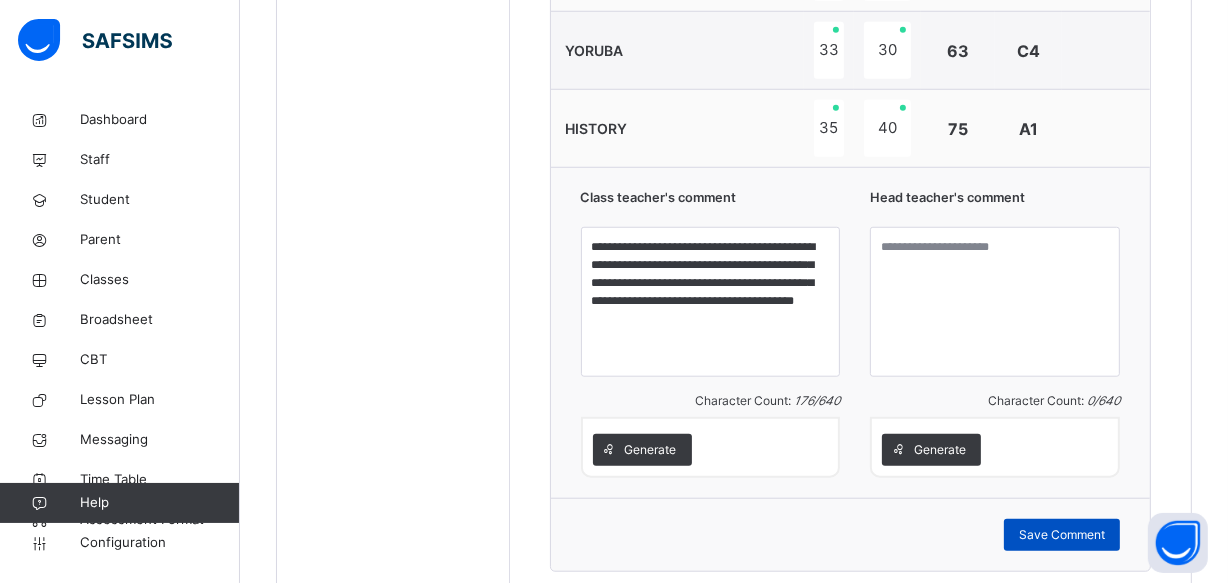 click on "Save Comment" at bounding box center [1062, 535] 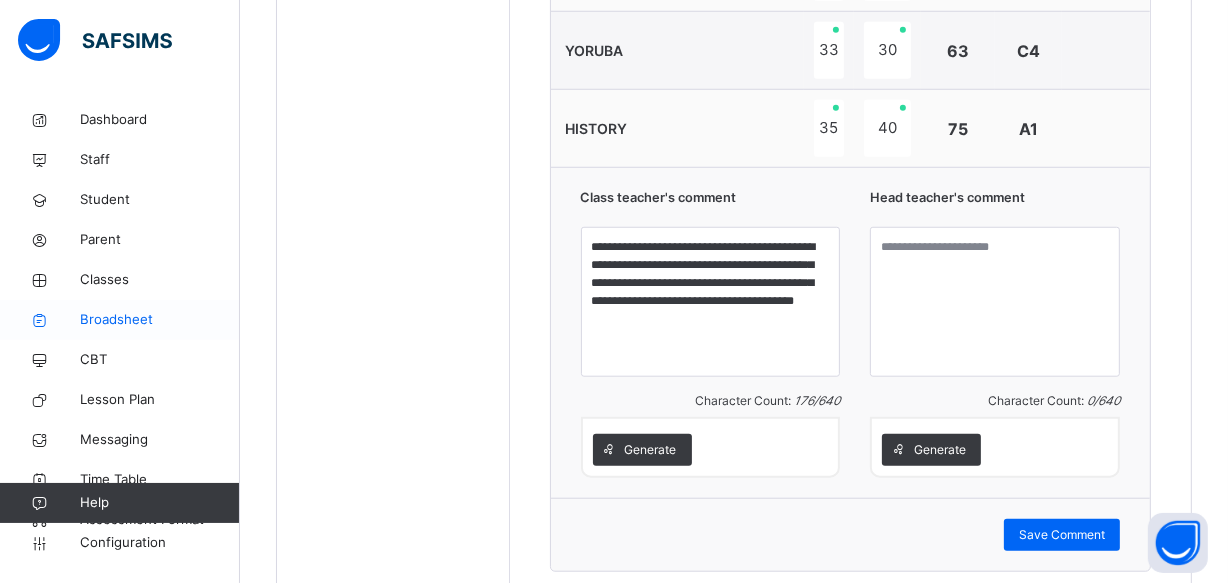 click on "Broadsheet" at bounding box center [160, 320] 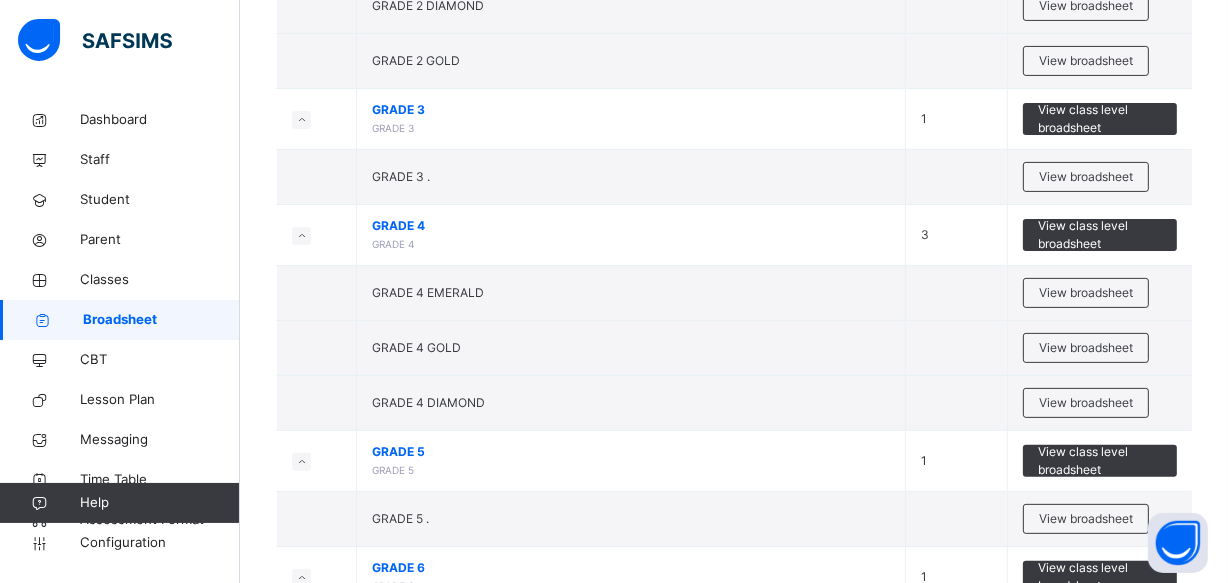 scroll, scrollTop: 1018, scrollLeft: 0, axis: vertical 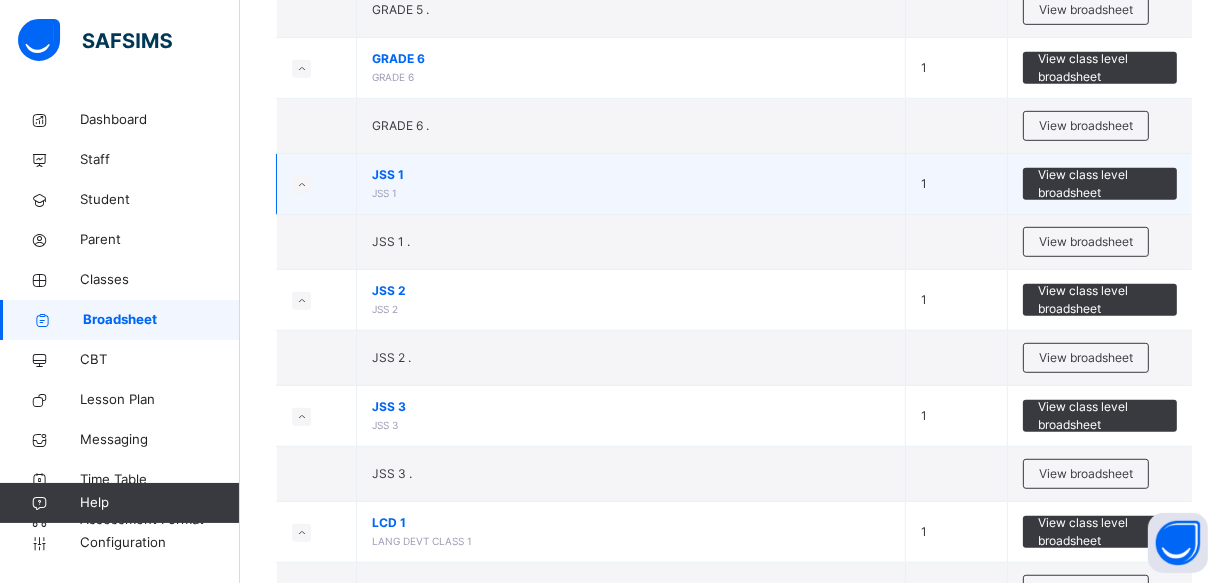 click on "JSS 1" at bounding box center [631, 175] 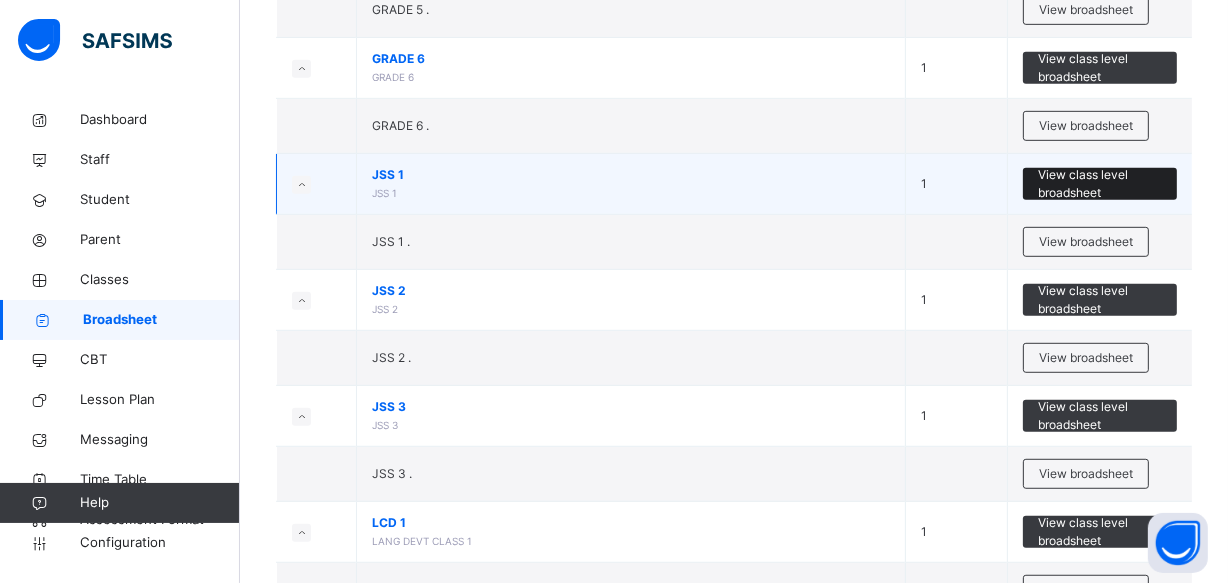 click on "View class level broadsheet" at bounding box center [1100, 184] 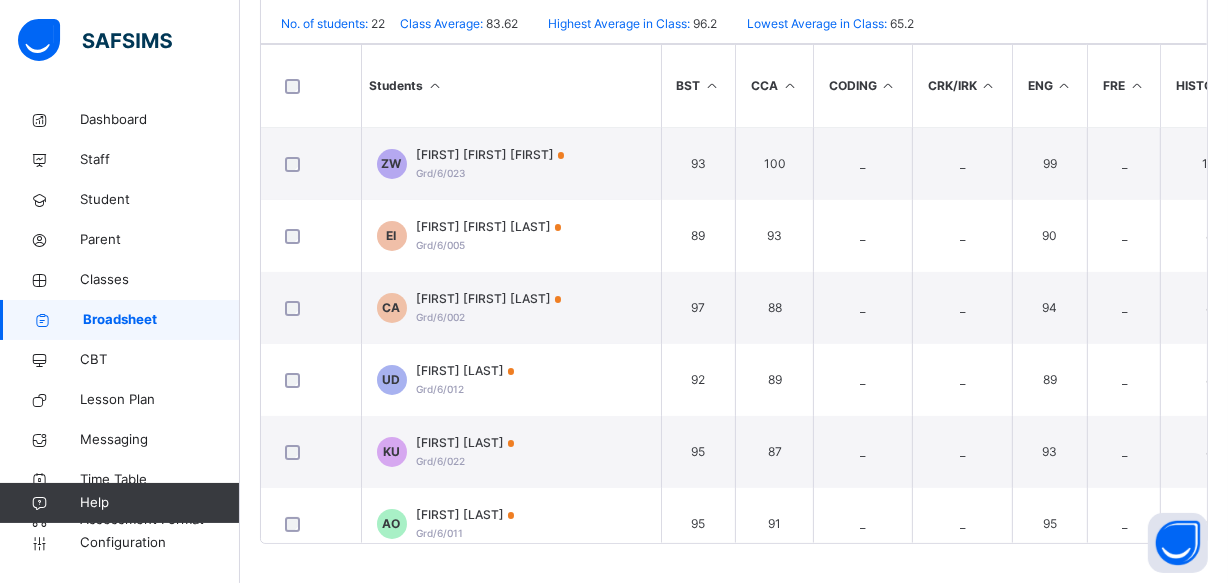 scroll, scrollTop: 34, scrollLeft: 0, axis: vertical 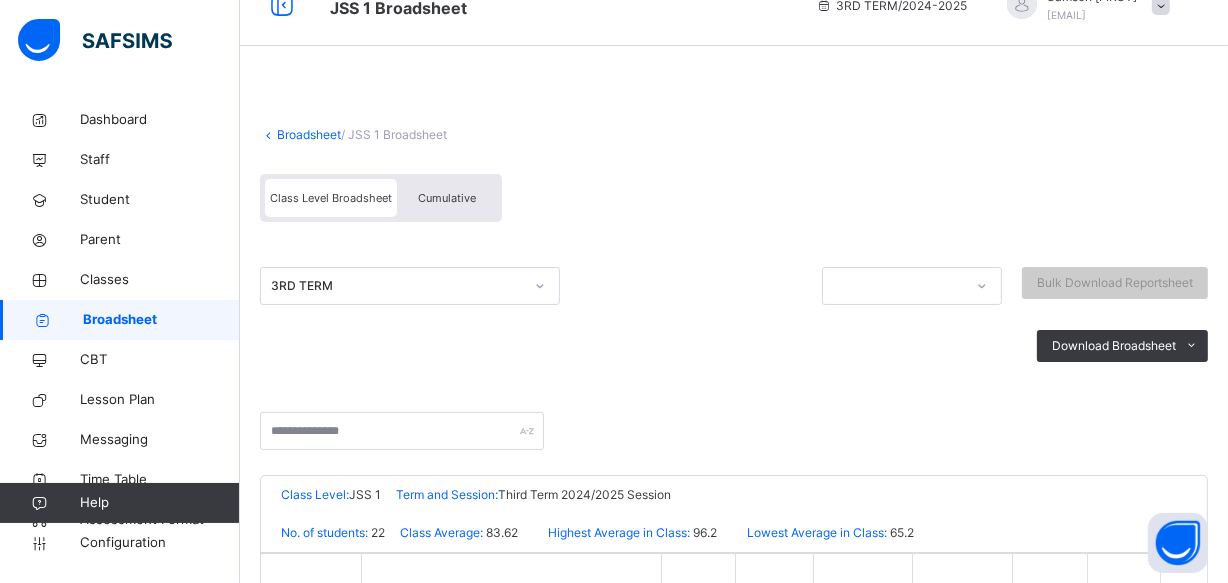 click on "Broadsheet" at bounding box center (309, 134) 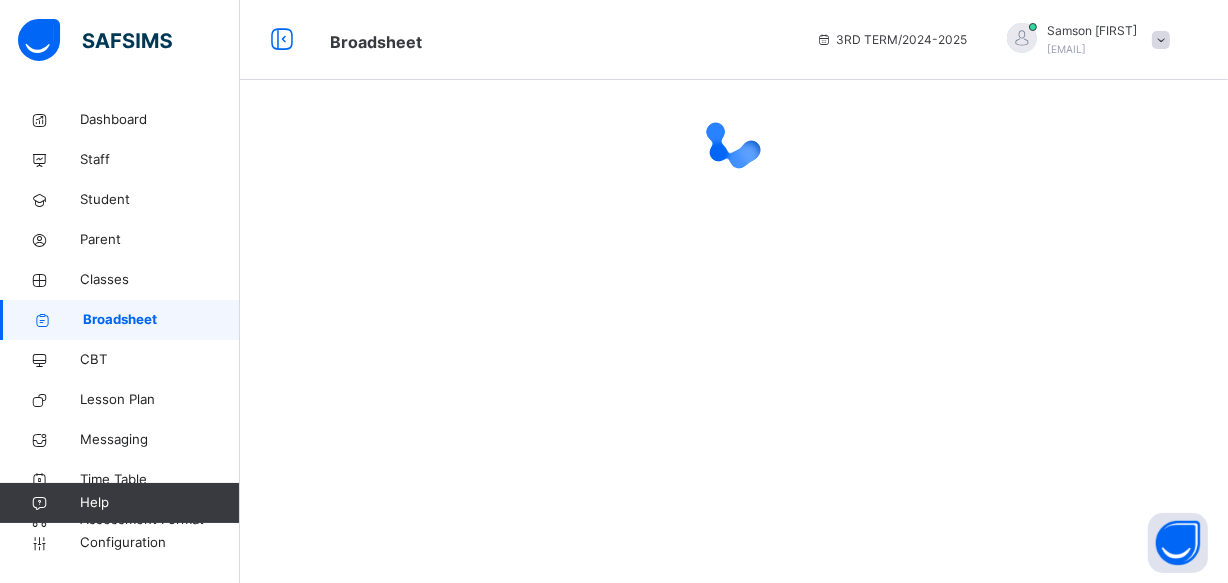 scroll, scrollTop: 0, scrollLeft: 0, axis: both 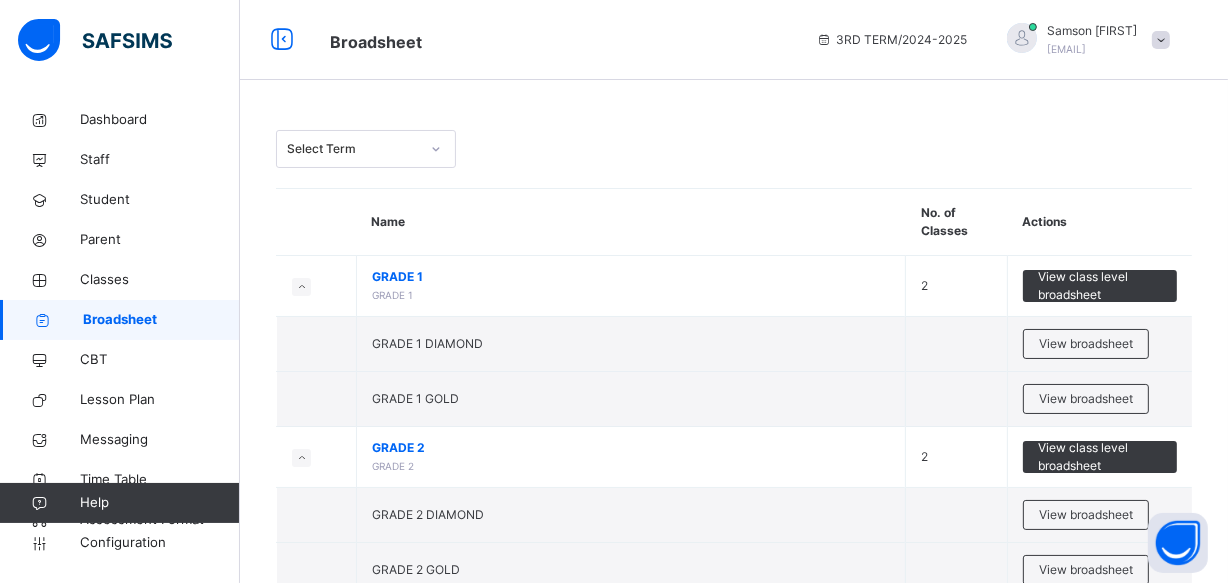 click on "Select Term Name No. of Classes Actions   GRADE 1     GRADE 1   2   View class level broadsheet   GRADE 1 DIAMOND View broadsheet GRADE 1 GOLD View broadsheet   GRADE 2     GRADE 2   2   View class level broadsheet   GRADE 2 DIAMOND View broadsheet GRADE 2 GOLD View broadsheet   GRADE 3     GRADE 3   1   View class level broadsheet   GRADE 3 . View broadsheet   GRADE 4     GRADE 4   3   View class level broadsheet   GRADE 4 EMERALD View broadsheet GRADE 4 GOLD View broadsheet GRADE 4 DIAMOND View broadsheet   GRADE 5     GRADE 5   1   View class level broadsheet   GRADE 5 . View broadsheet   GRADE 6     GRADE 6   1   View class level broadsheet   GRADE 6 . View broadsheet   JSS 1     JSS 1   1   View class level broadsheet   JSS 1 . View broadsheet   JSS 2     JSS 2   1   View class level broadsheet   JSS 2 . View broadsheet   JSS 3     JSS 3   1   View class level broadsheet   JSS 3 . View broadsheet   LCD 1     LANG DEVT CLASS 1   1   View class level broadsheet   LCD 1 . View broadsheet   LCD 2       1" at bounding box center [734, 1207] 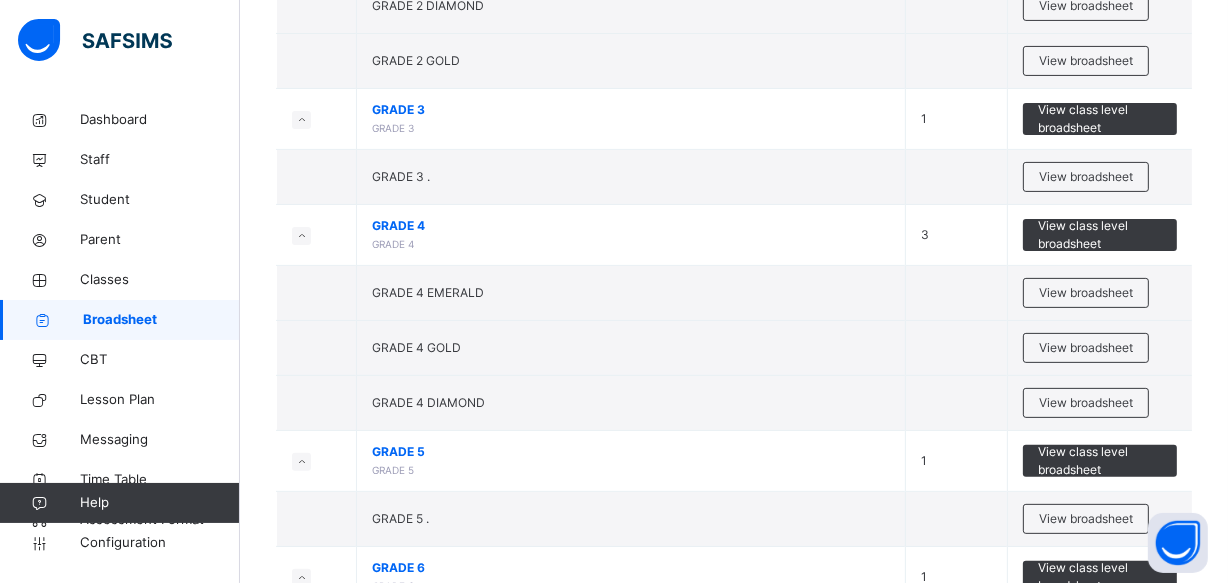 scroll, scrollTop: 1018, scrollLeft: 0, axis: vertical 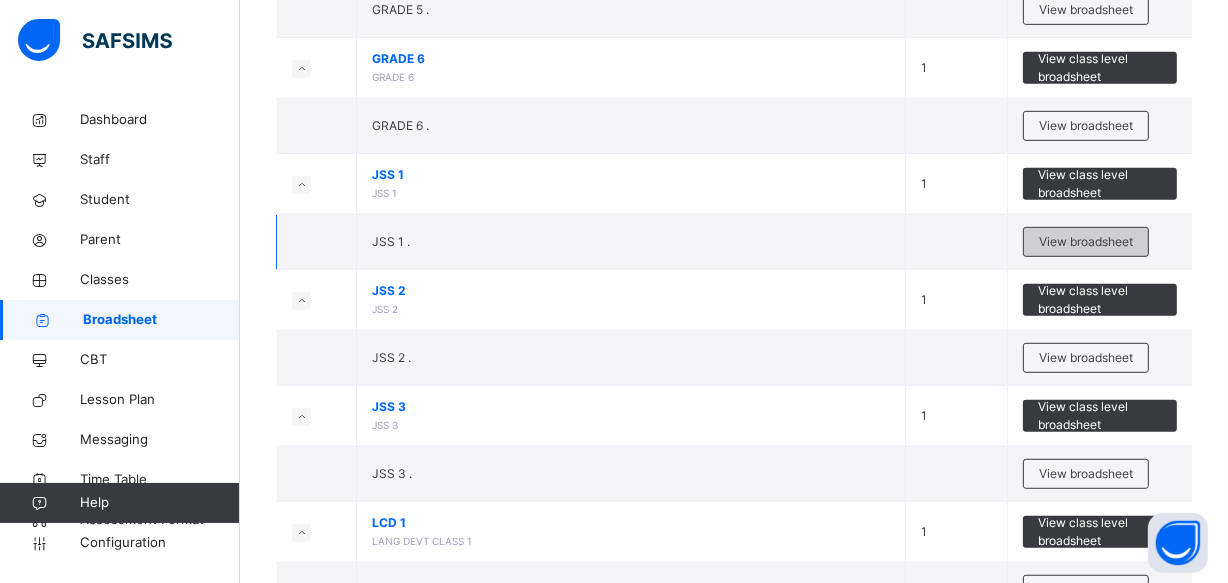 click on "View broadsheet" at bounding box center (1086, 242) 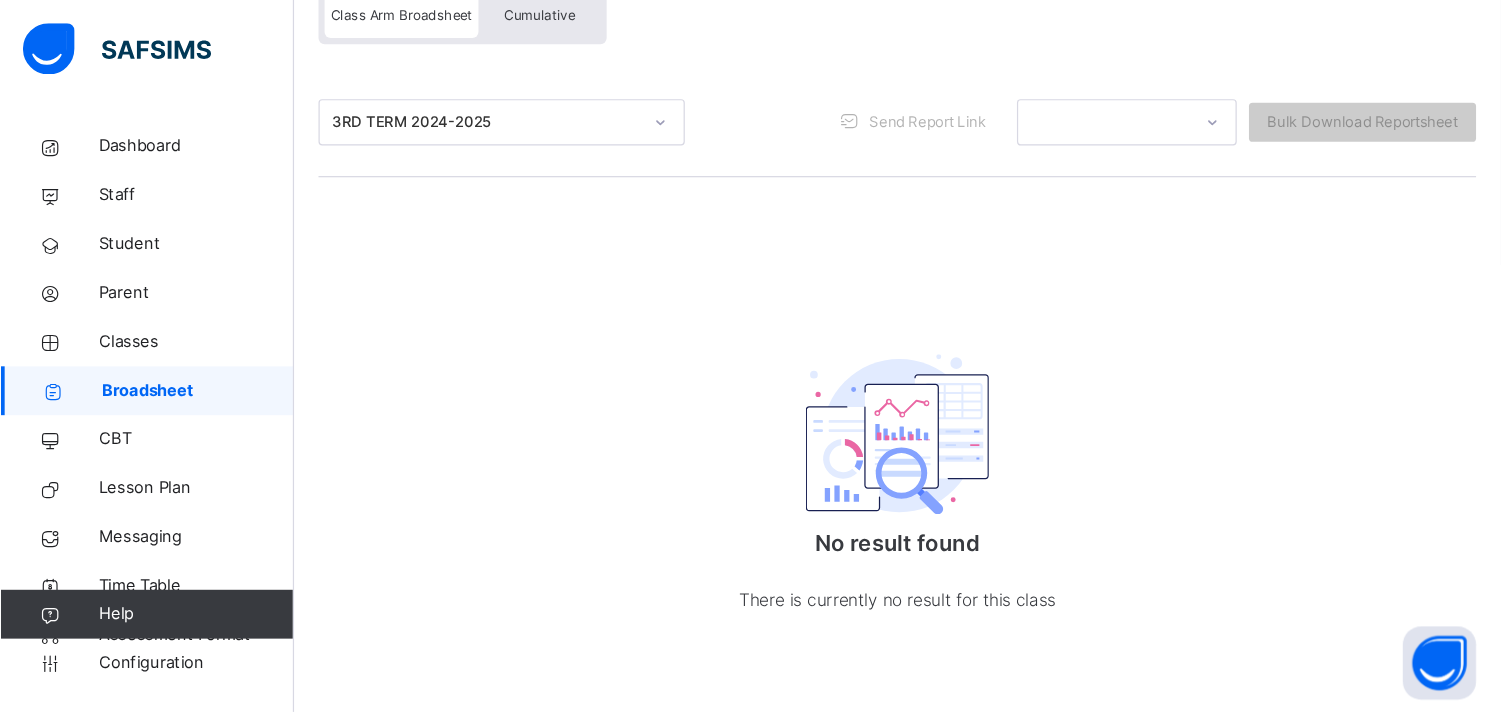 scroll, scrollTop: 100, scrollLeft: 0, axis: vertical 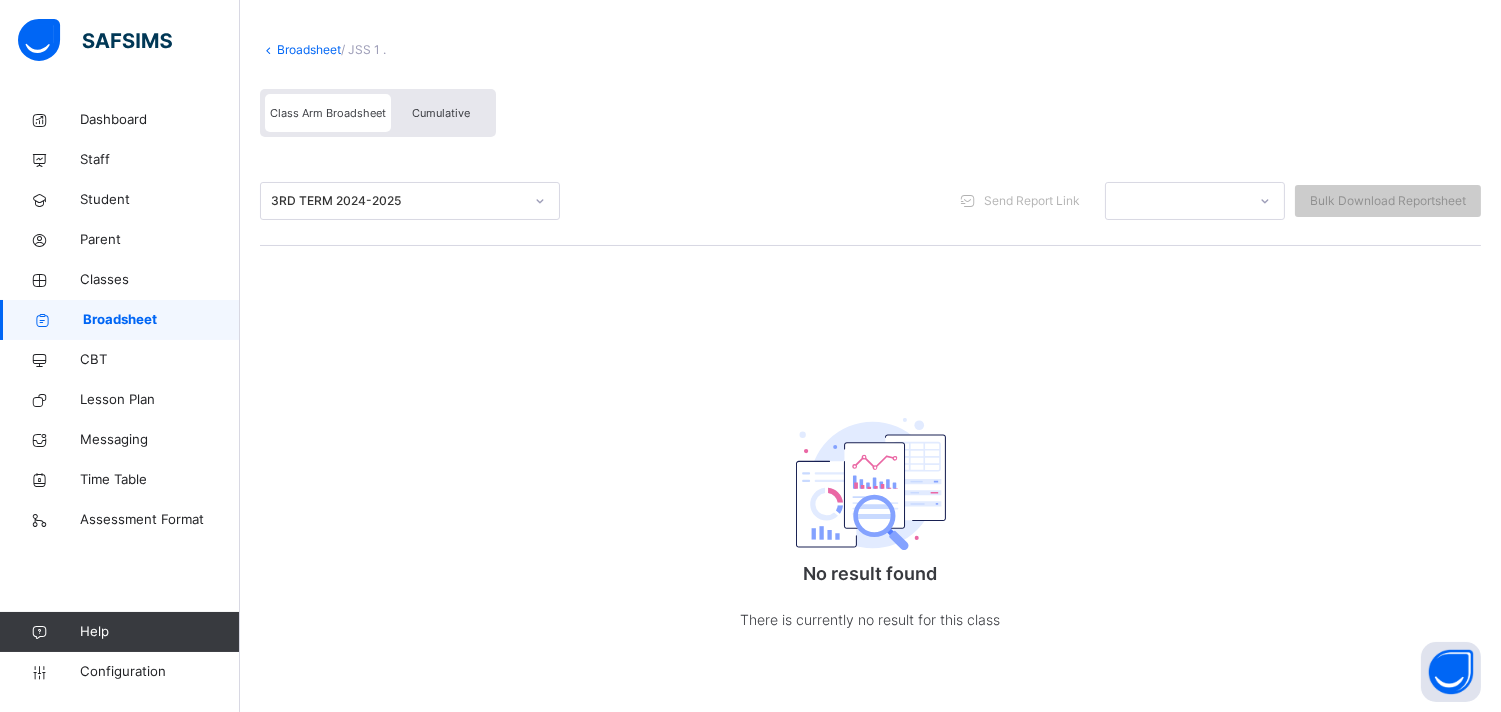 click at bounding box center (540, 201) 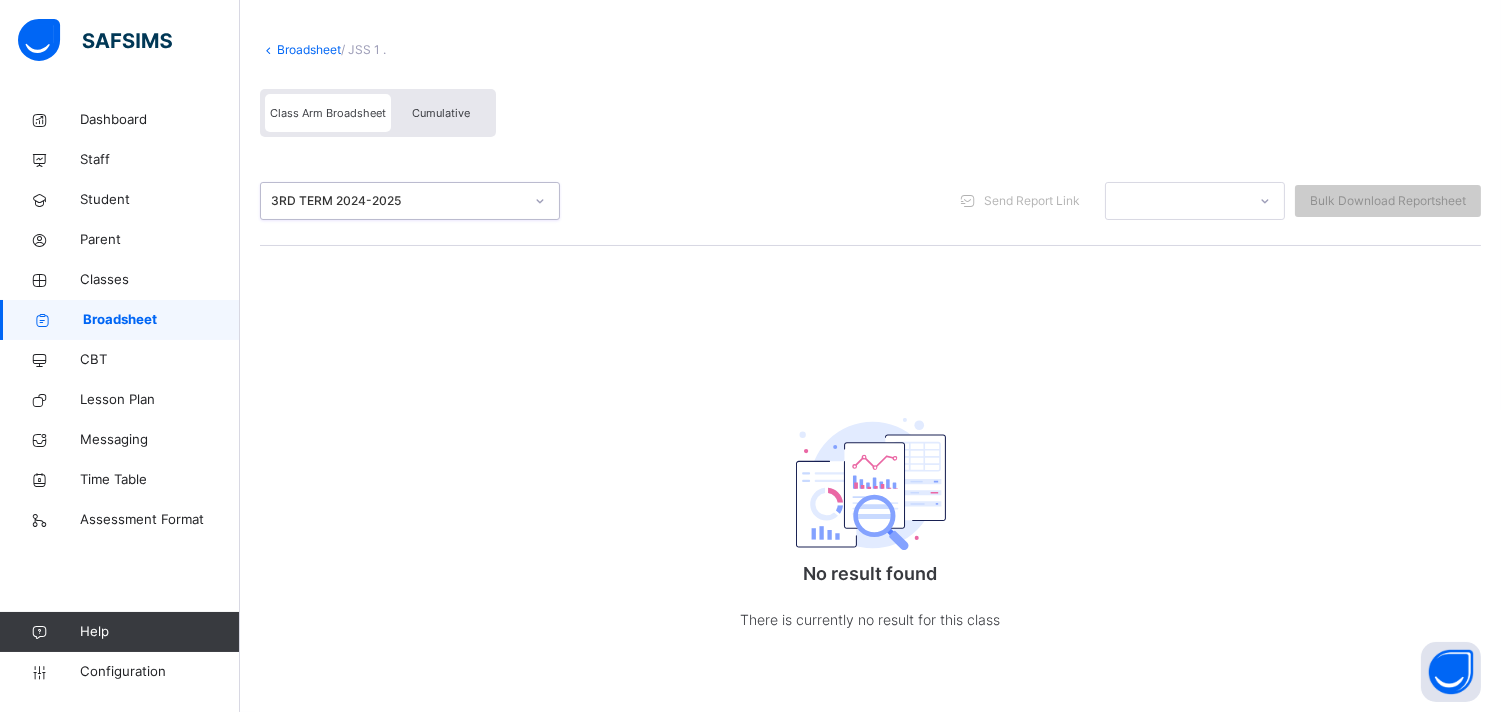 click at bounding box center (540, 201) 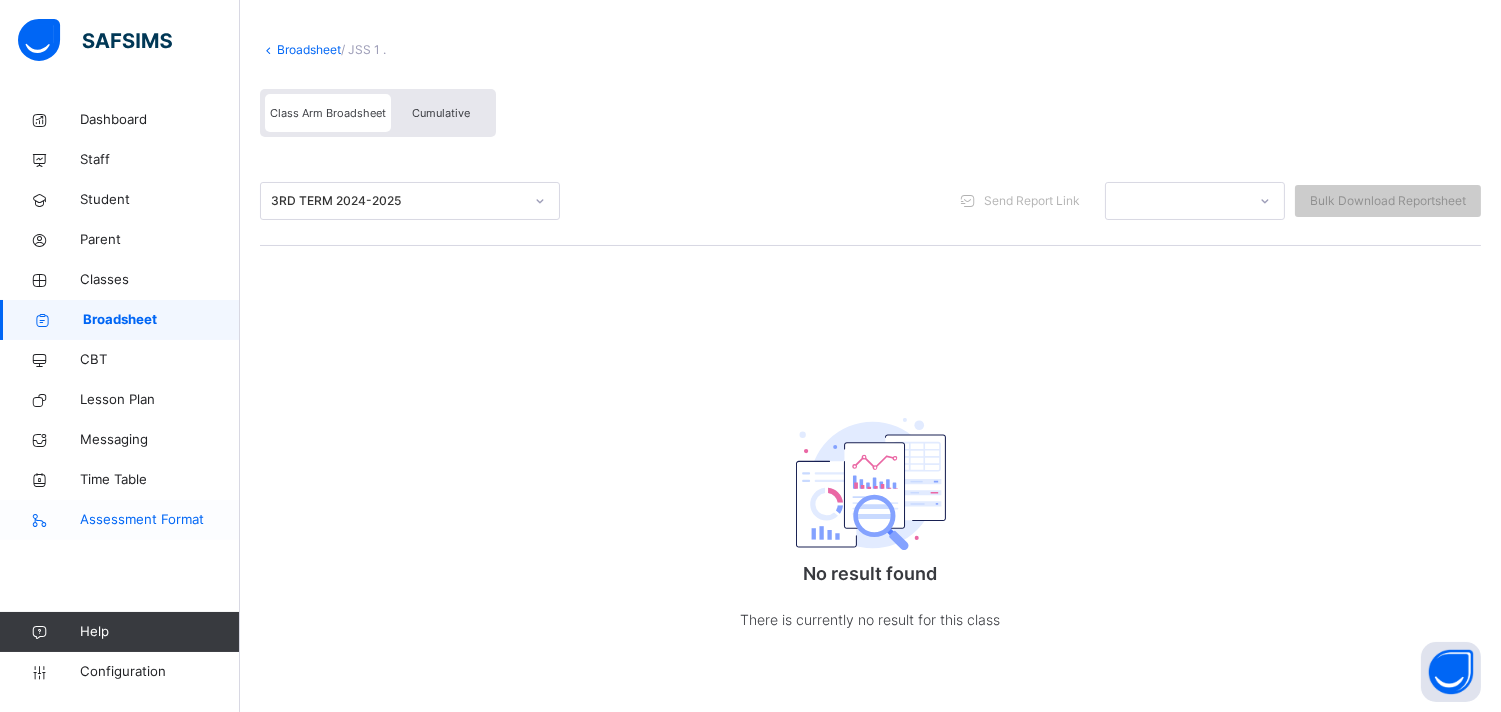click on "Assessment Format" at bounding box center [160, 520] 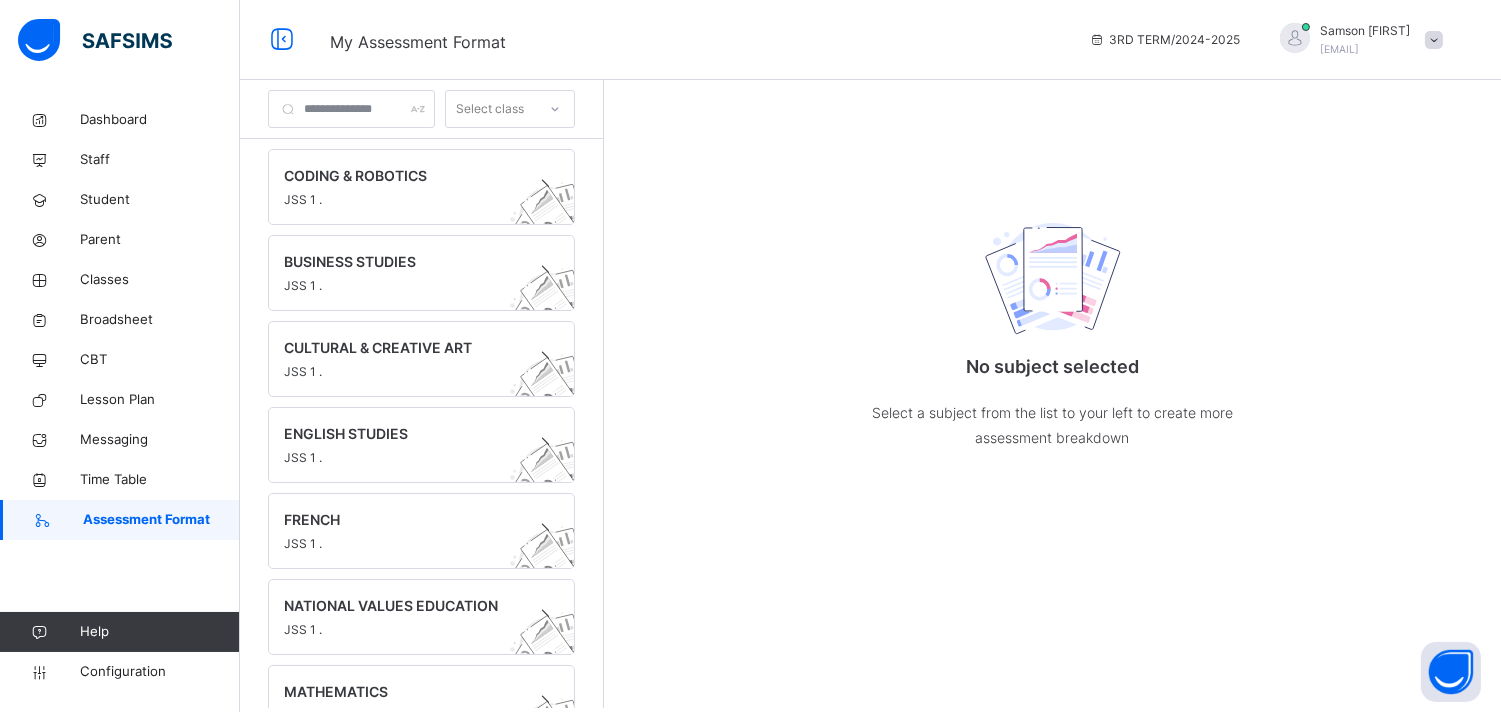 scroll, scrollTop: 0, scrollLeft: 0, axis: both 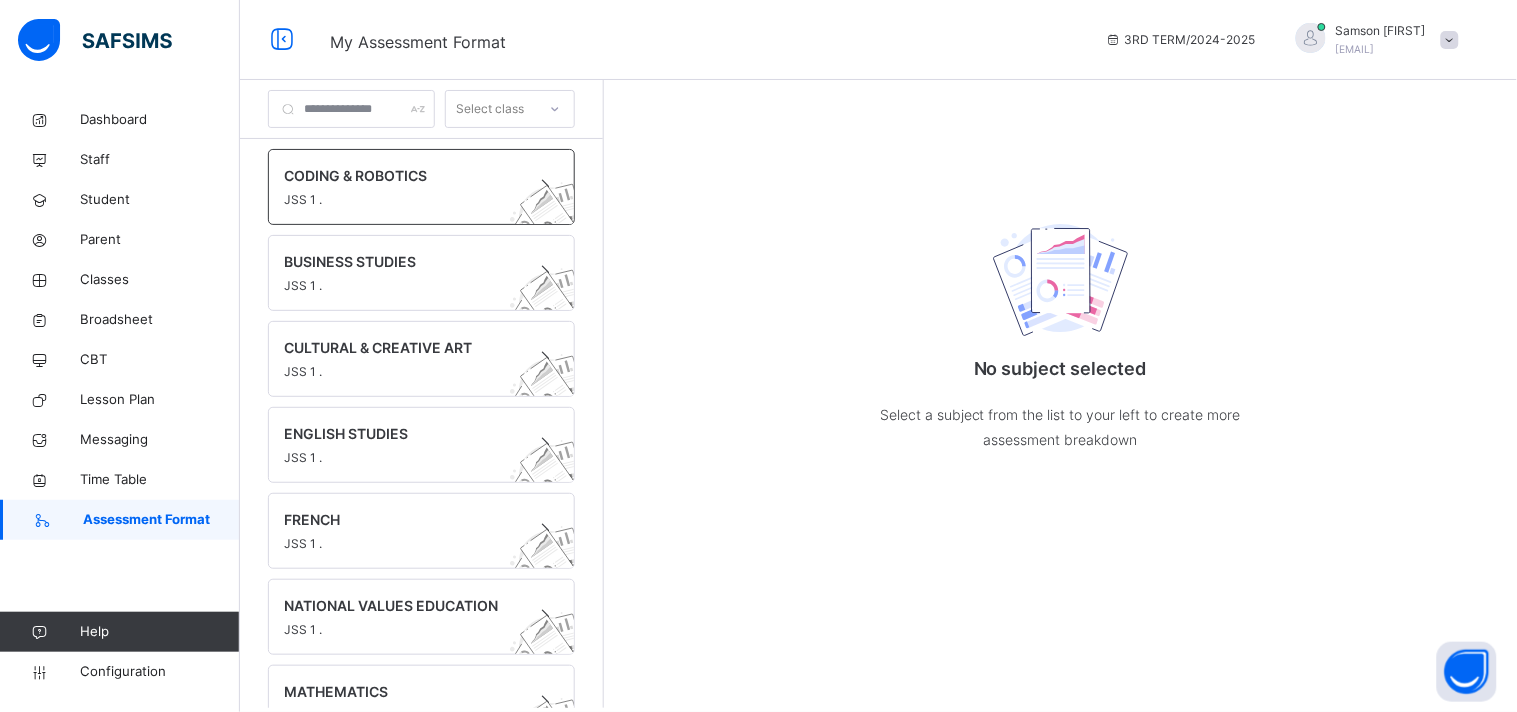 click on "CODING & ROBOTICS     JSS 1 ." at bounding box center (421, 187) 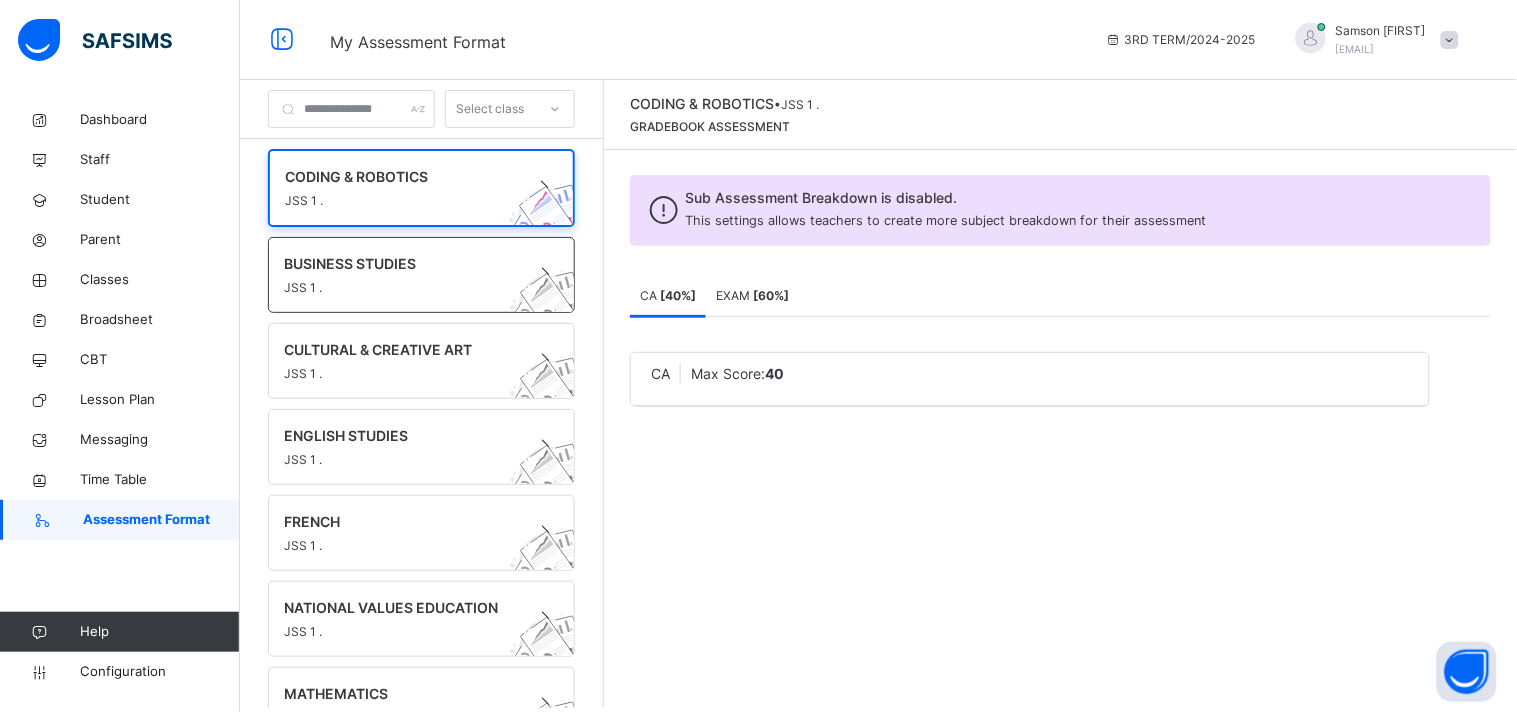 click on "BUSINESS STUDIES" at bounding box center (402, 263) 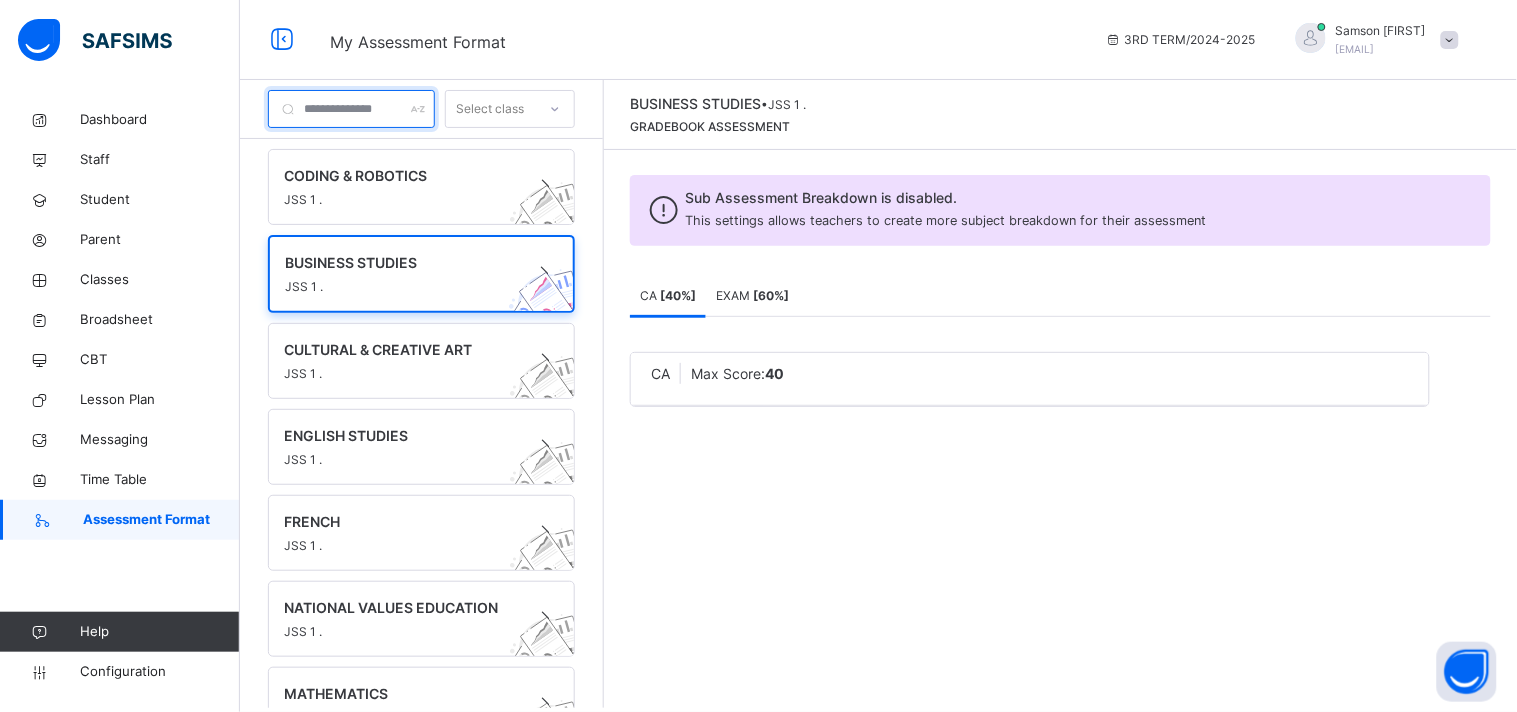 click at bounding box center [351, 109] 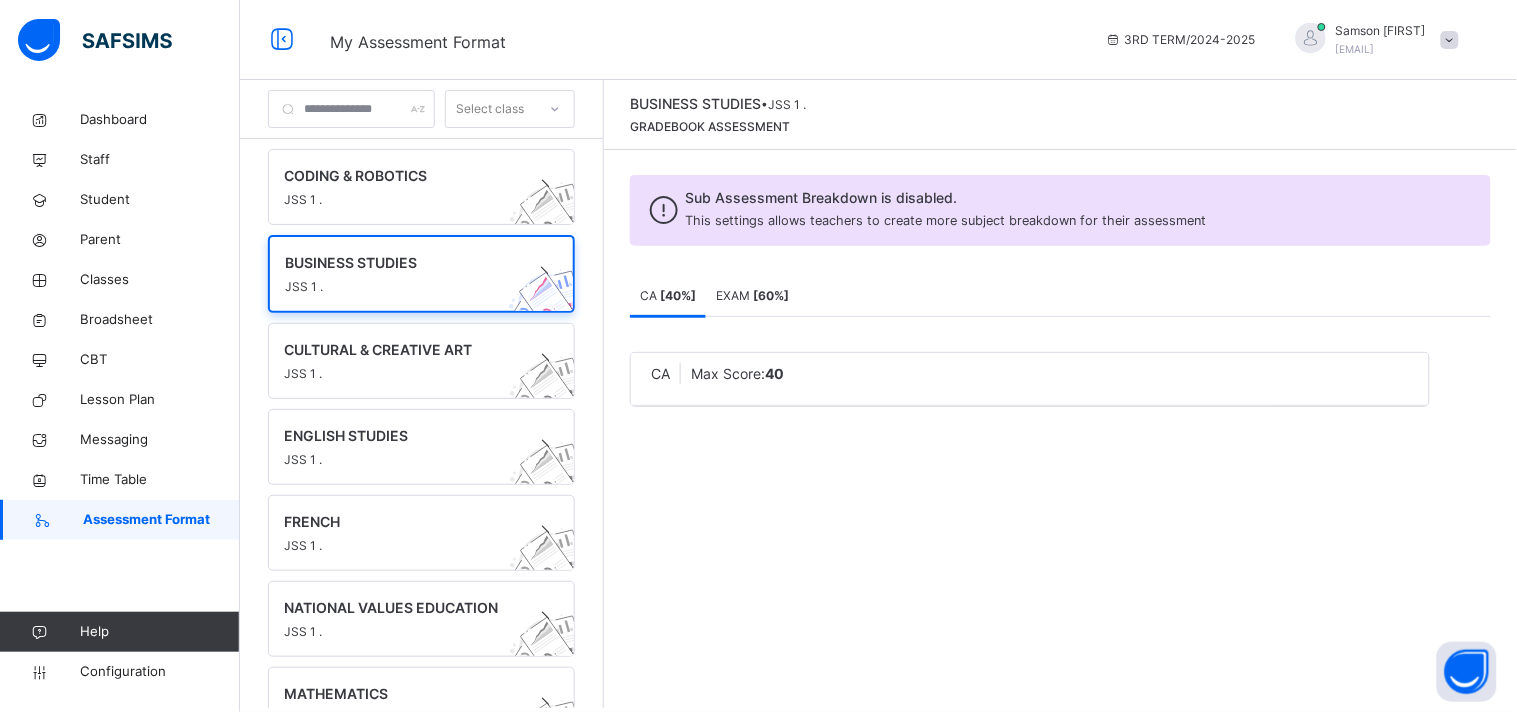 click at bounding box center (555, 109) 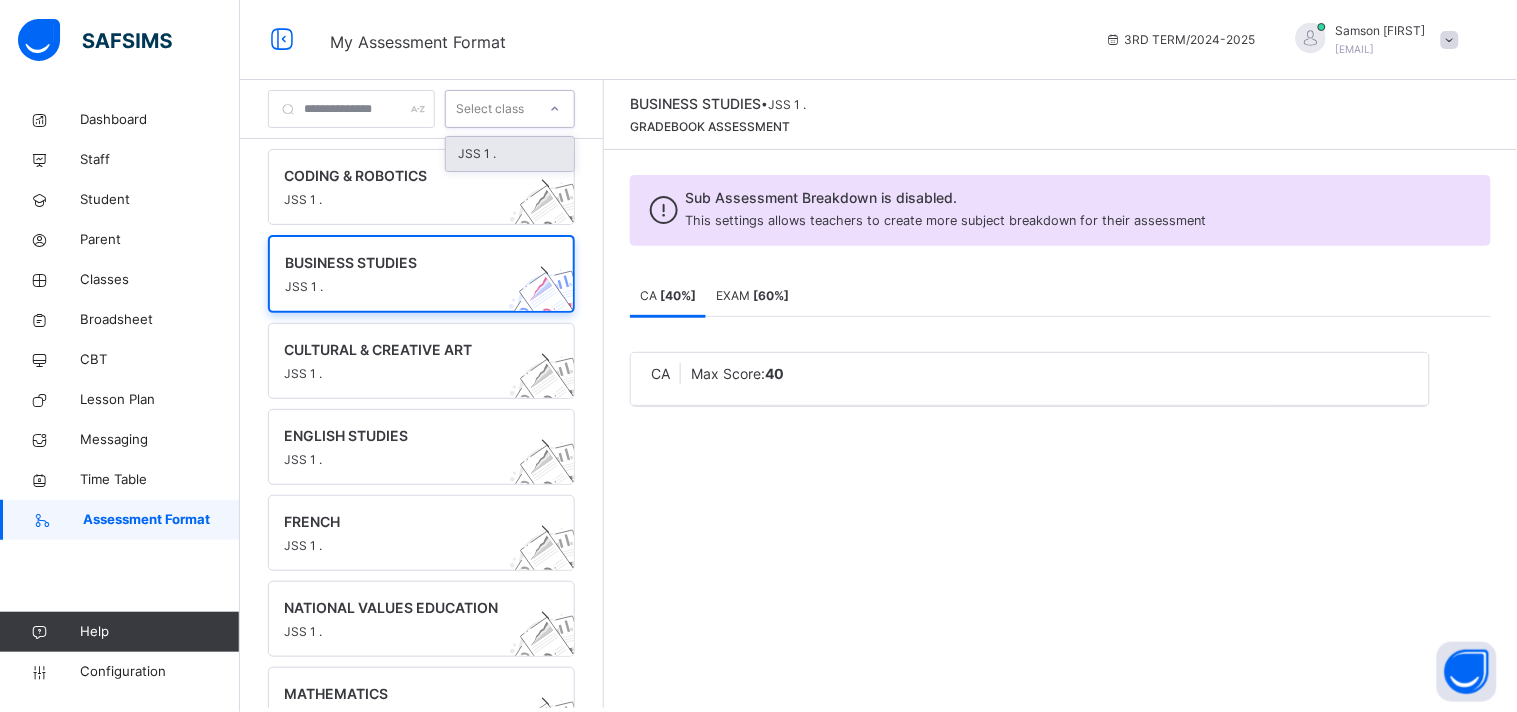 click on "JSS 1 ." at bounding box center [510, 154] 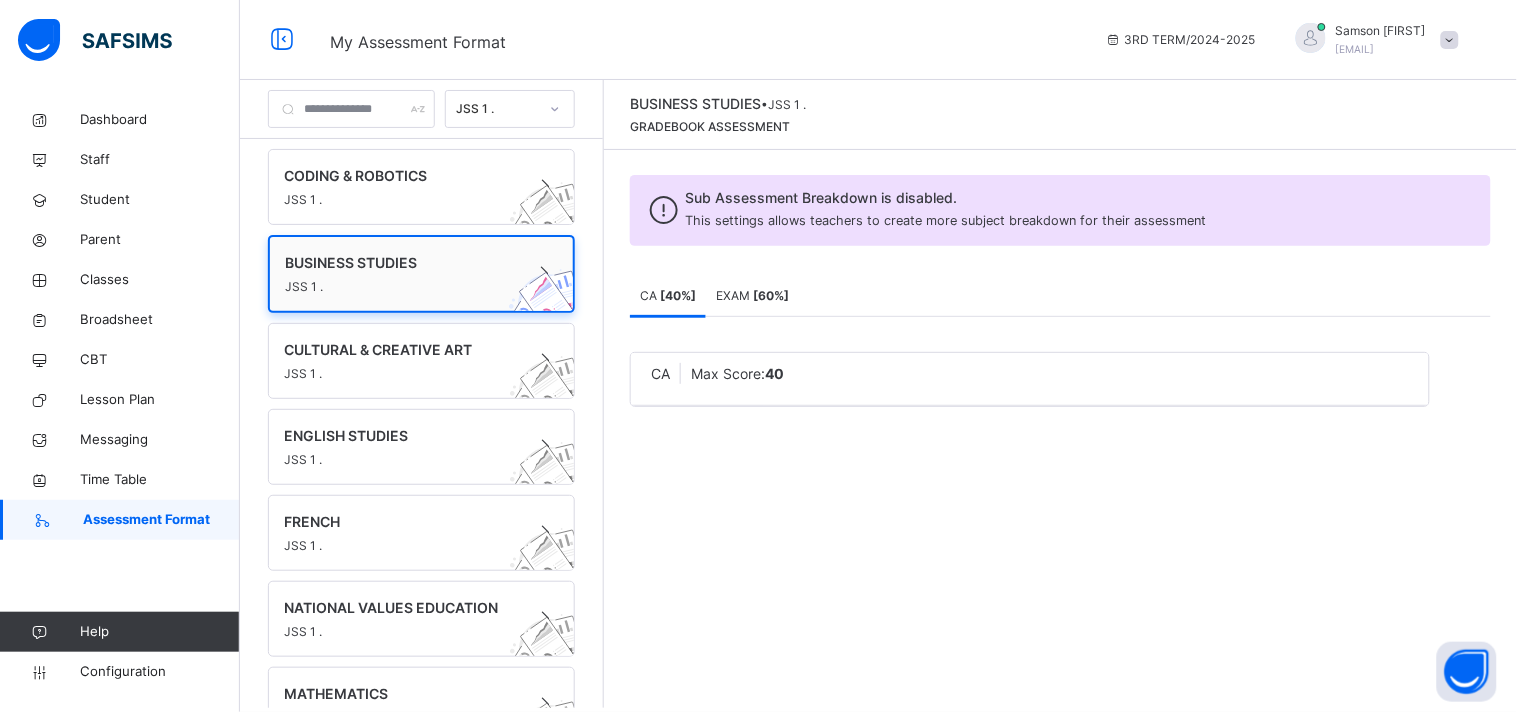 click on "BUSINESS STUDIES" at bounding box center [402, 262] 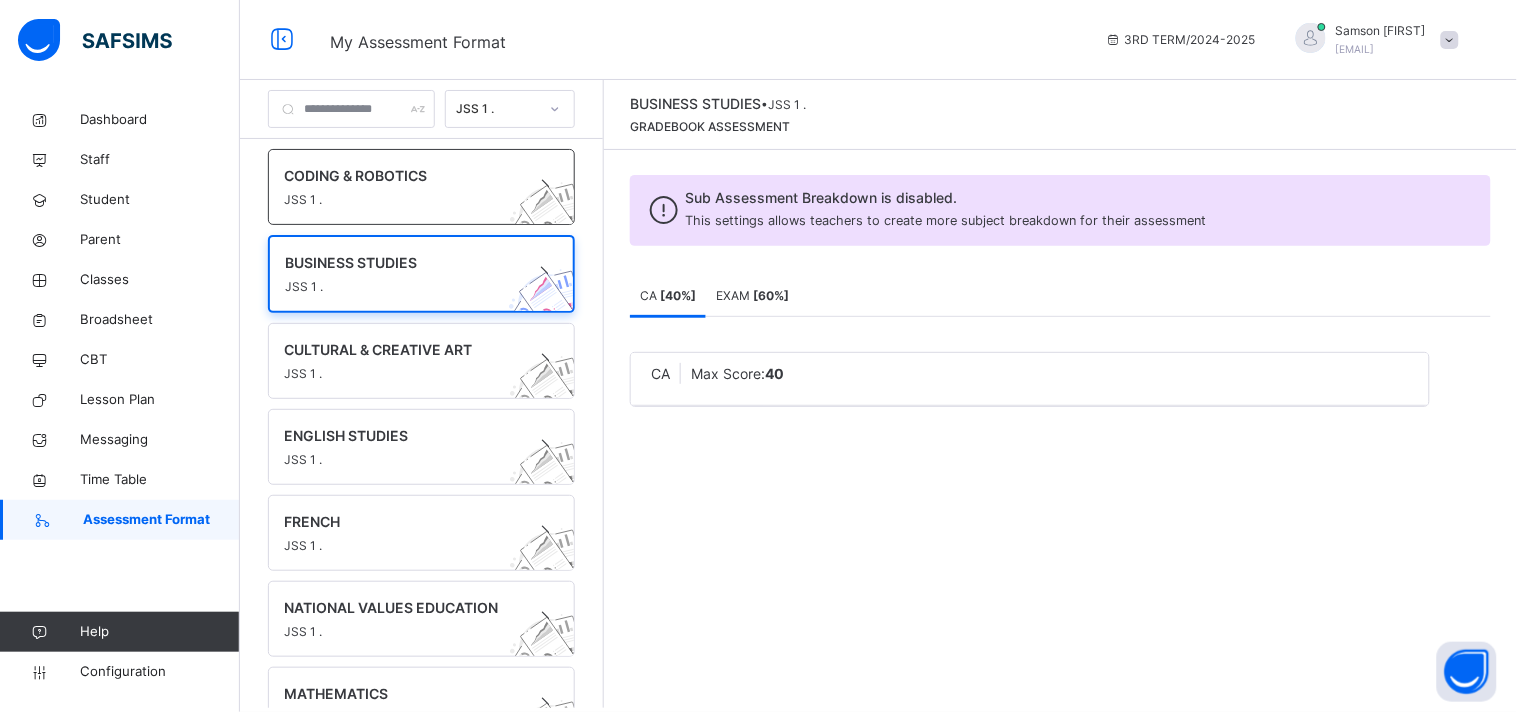 click on "JSS 1 ." at bounding box center (402, 200) 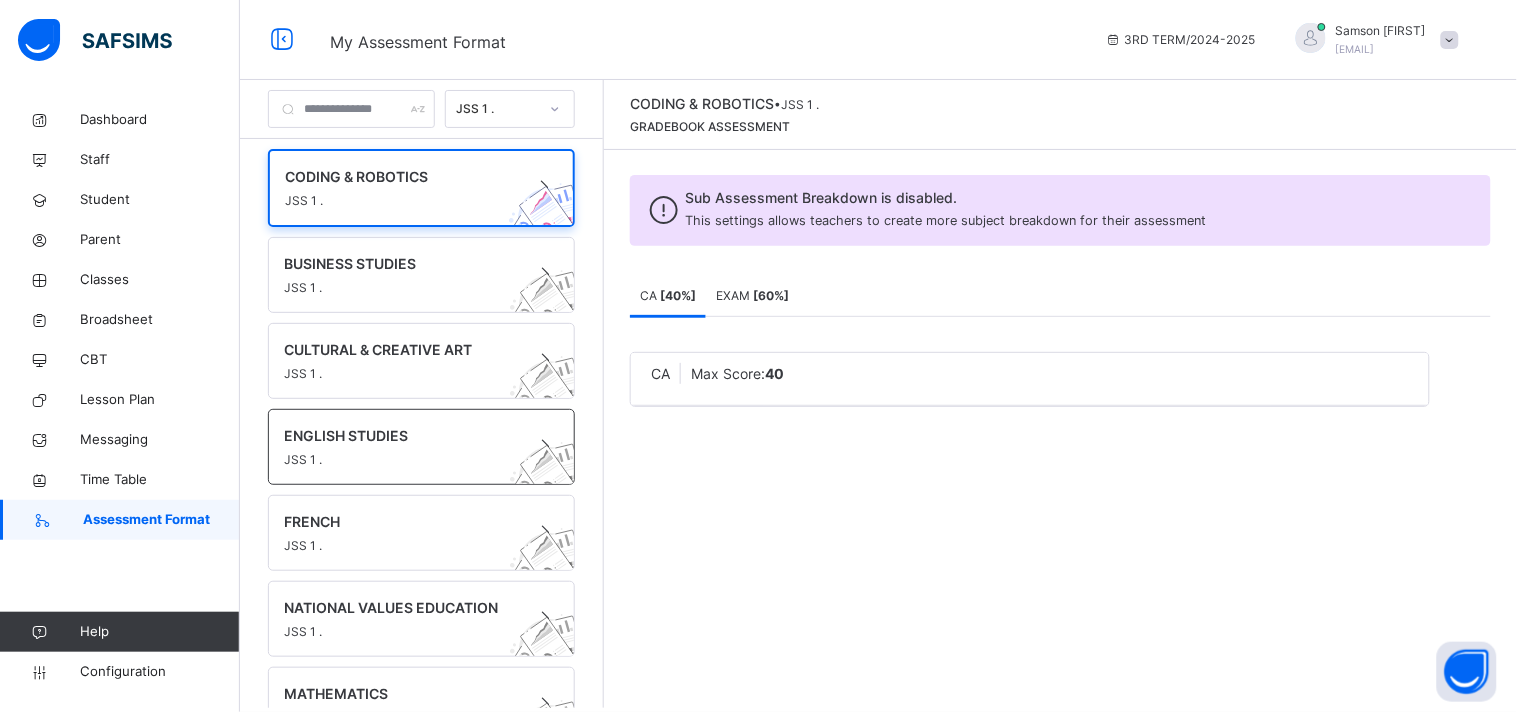 click on "JSS 1 ." at bounding box center (402, 460) 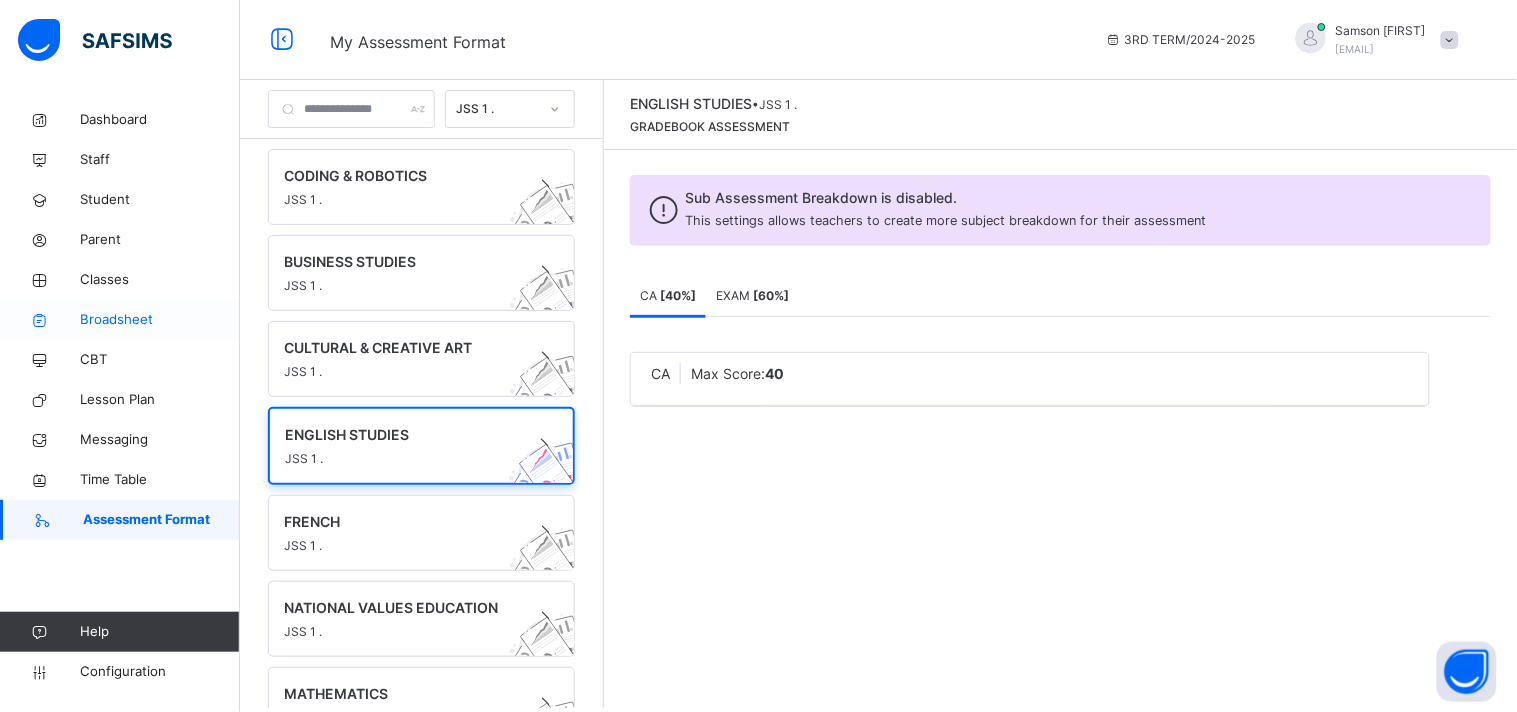 click on "Broadsheet" at bounding box center [160, 320] 